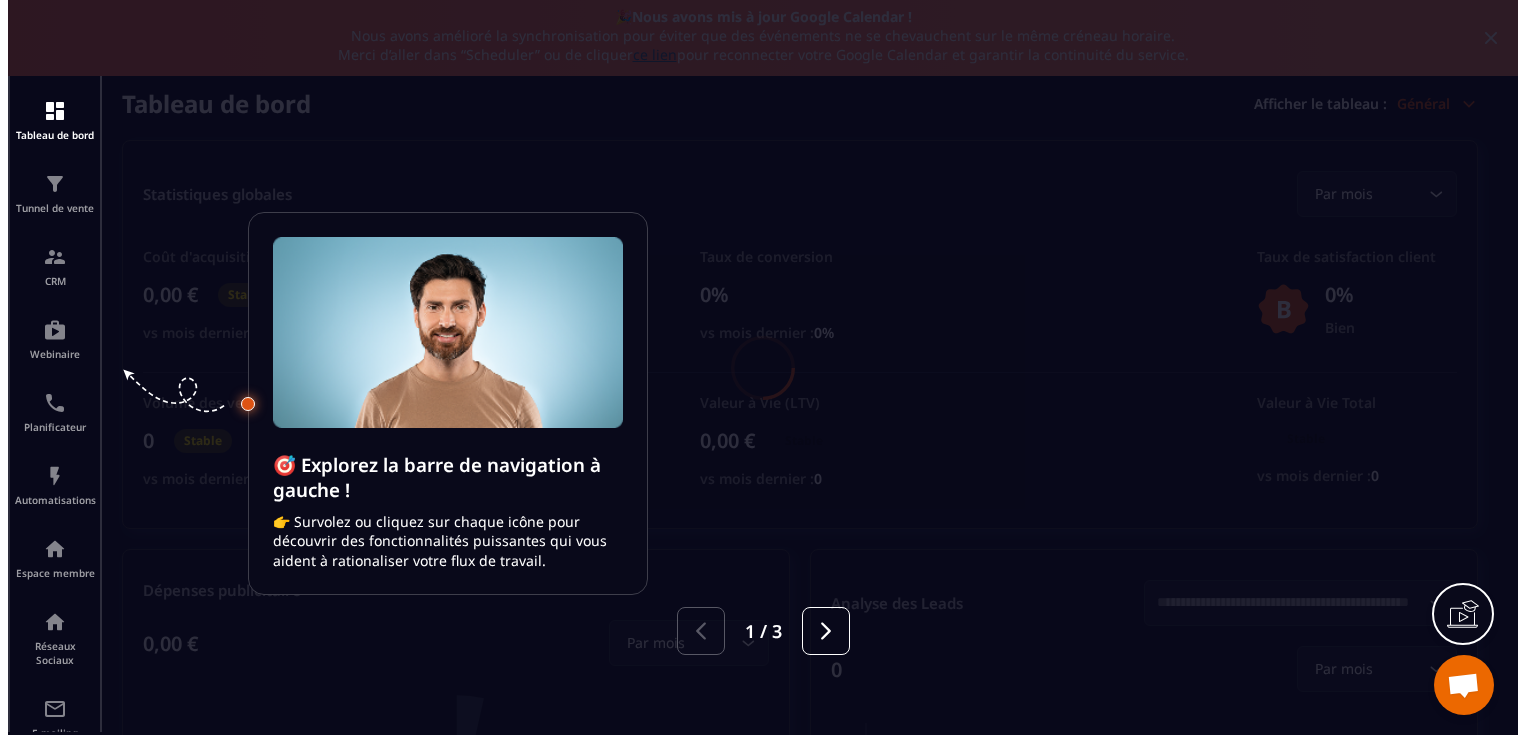 scroll, scrollTop: 0, scrollLeft: 0, axis: both 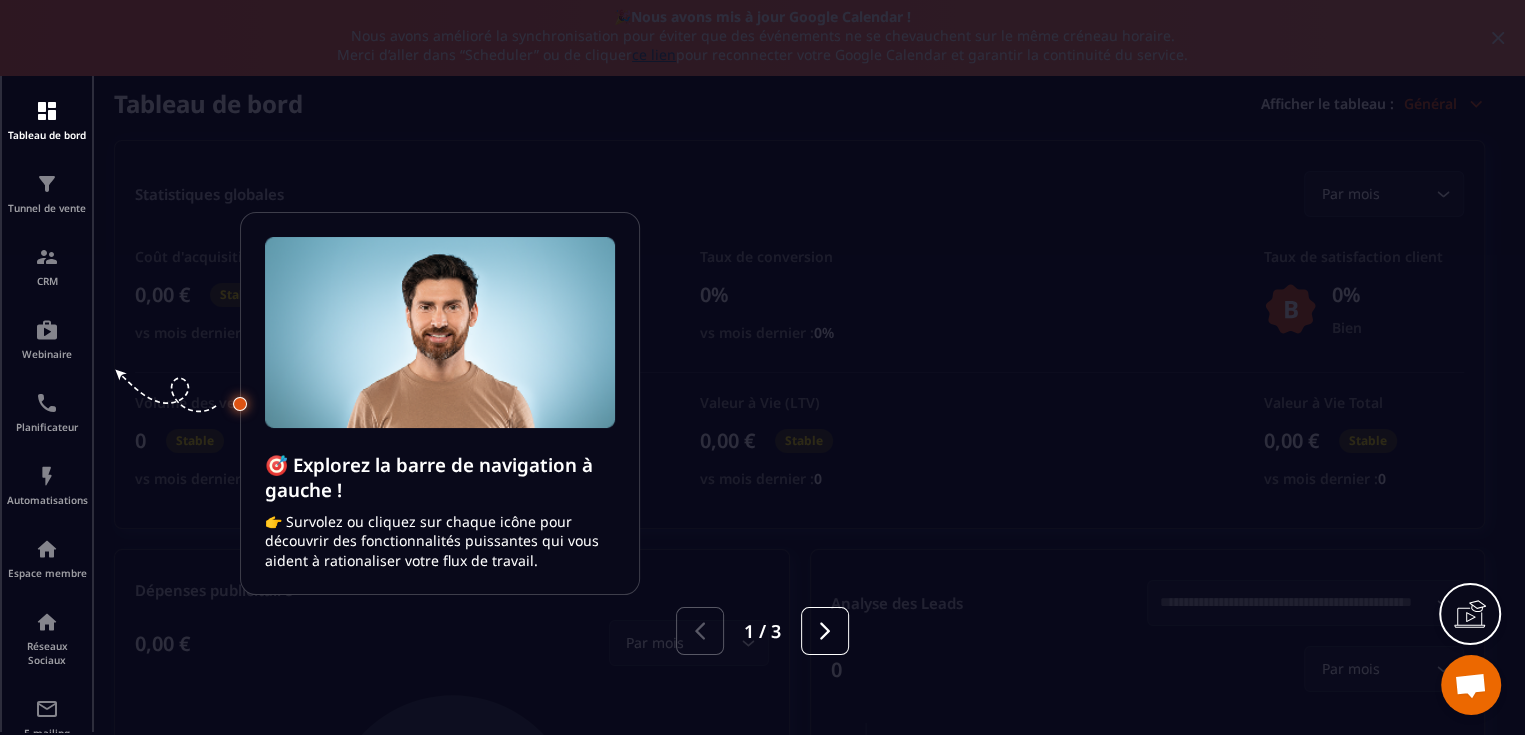 click 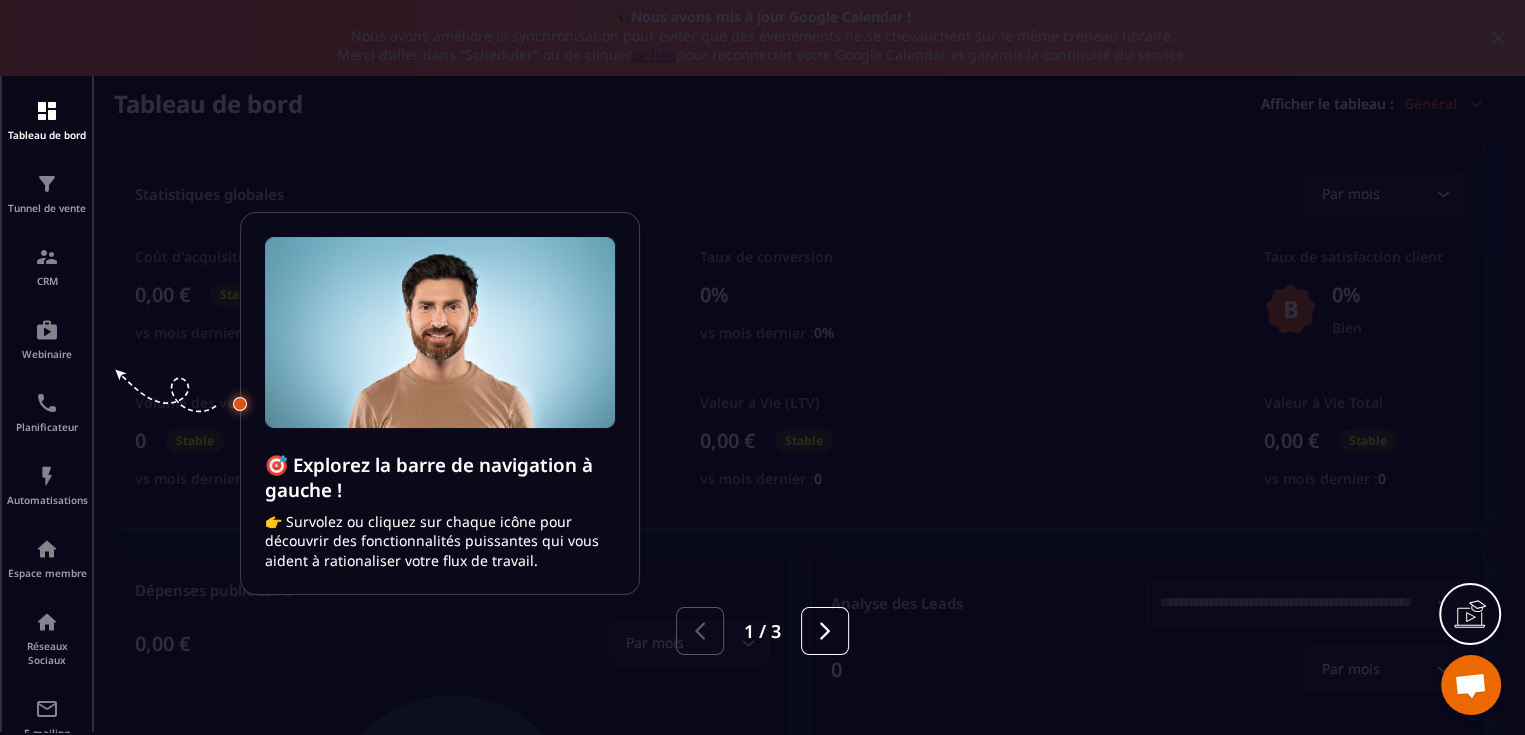 click at bounding box center [762, 367] 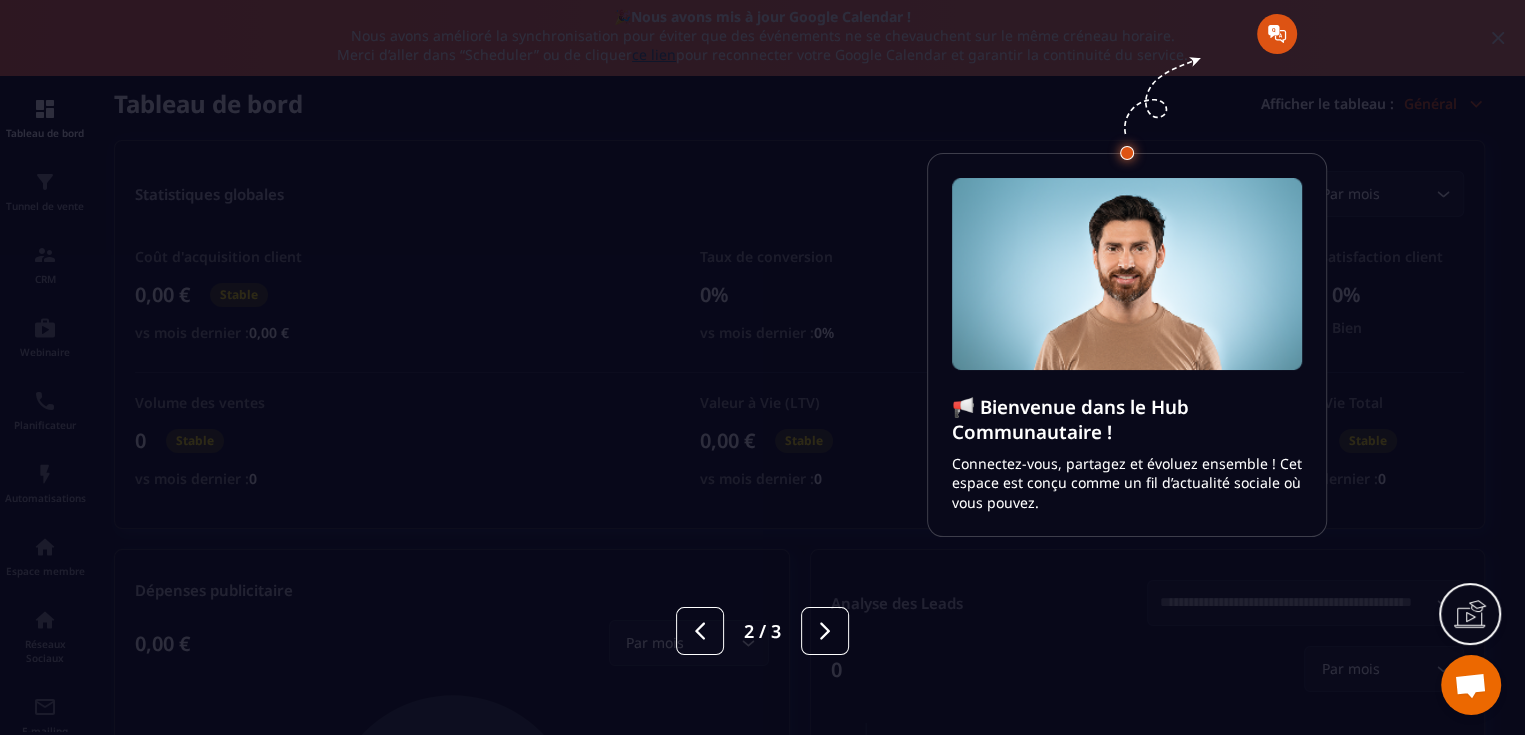 click at bounding box center [762, 367] 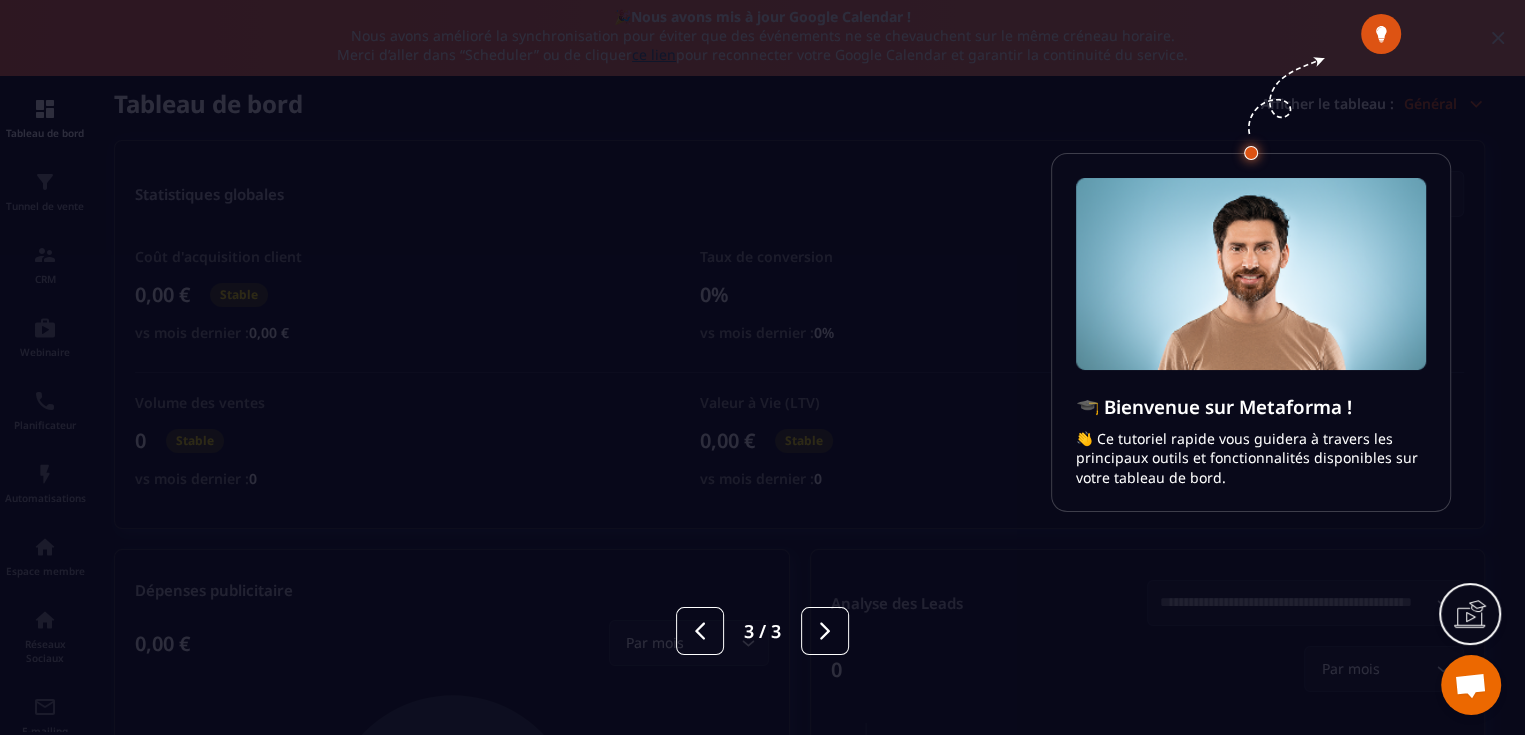 click at bounding box center (762, 367) 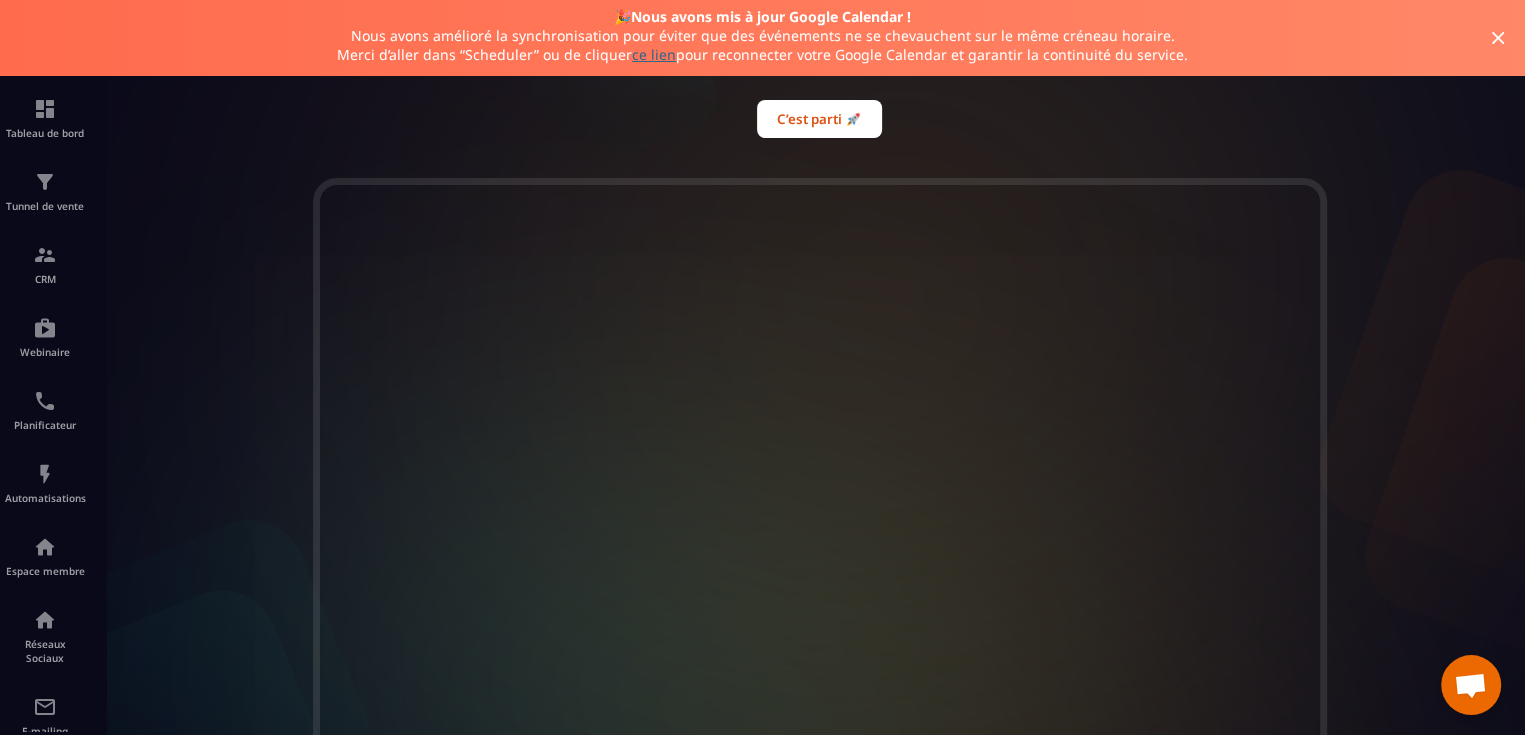 scroll, scrollTop: 533, scrollLeft: 0, axis: vertical 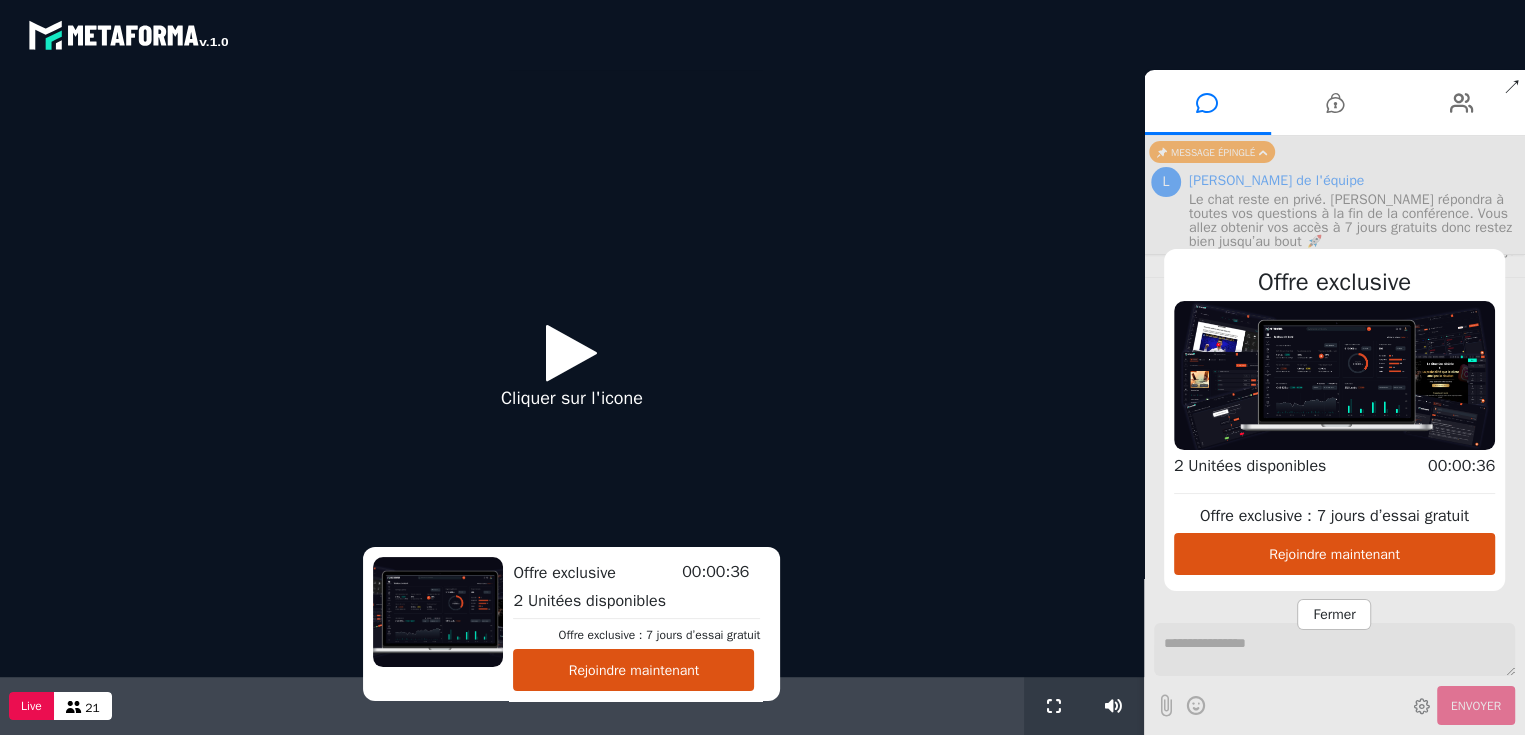 click at bounding box center (571, 352) 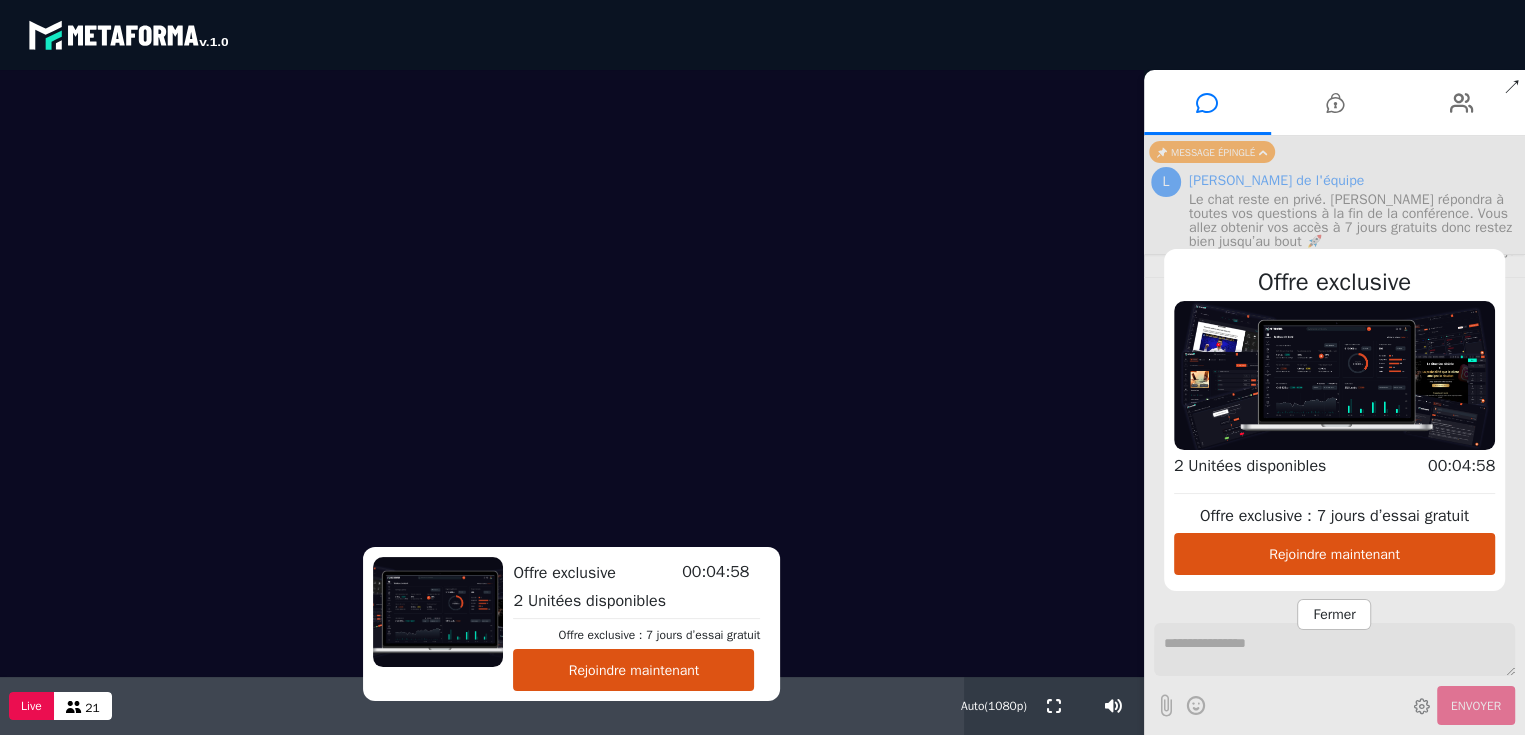 click on "Offre exclusive Offre exclusive : 7 jours d’essai gratuit Rejoindre maintenant 2    Unitées disponibles 00:04:58 Fermer" at bounding box center [1334, 435] 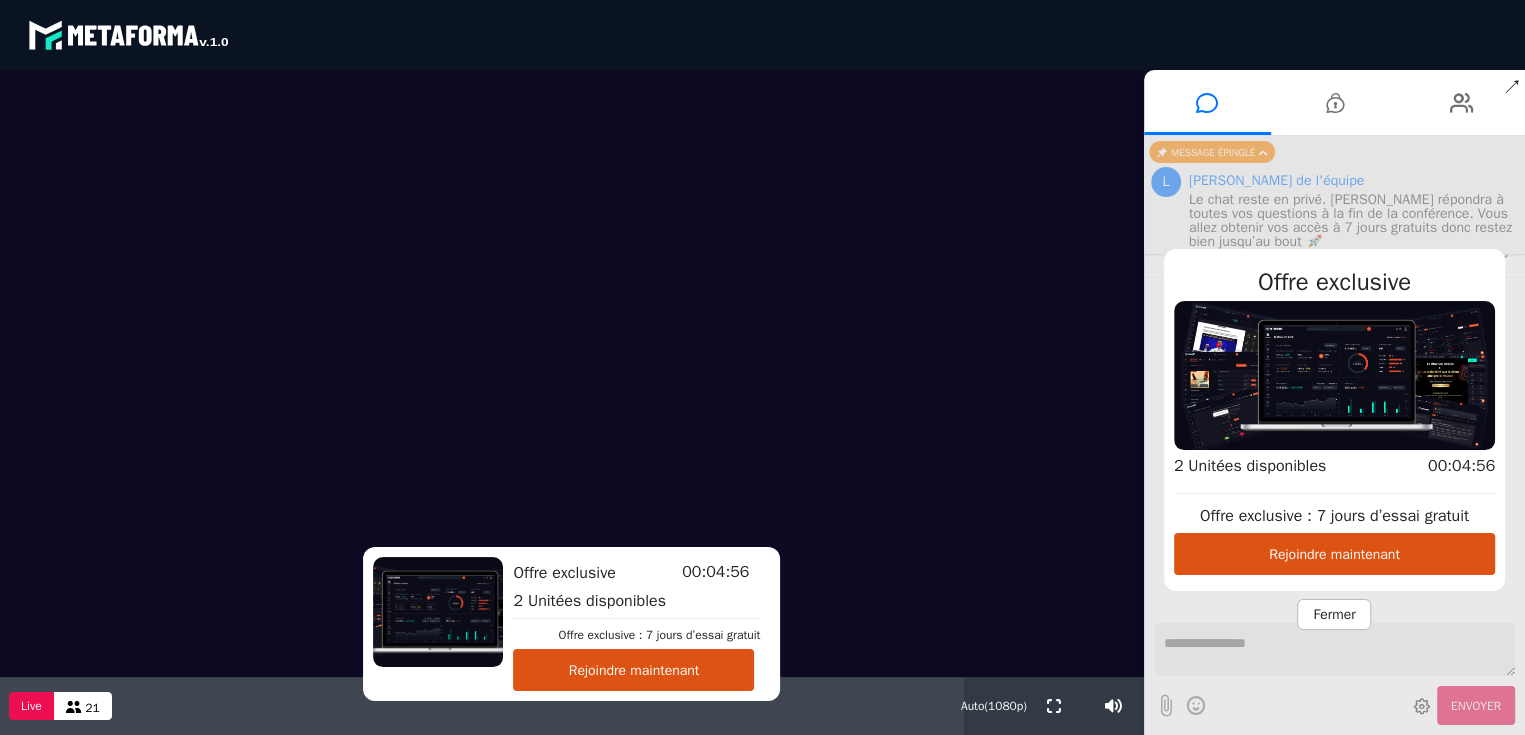 click on "Fermer" at bounding box center [1334, 614] 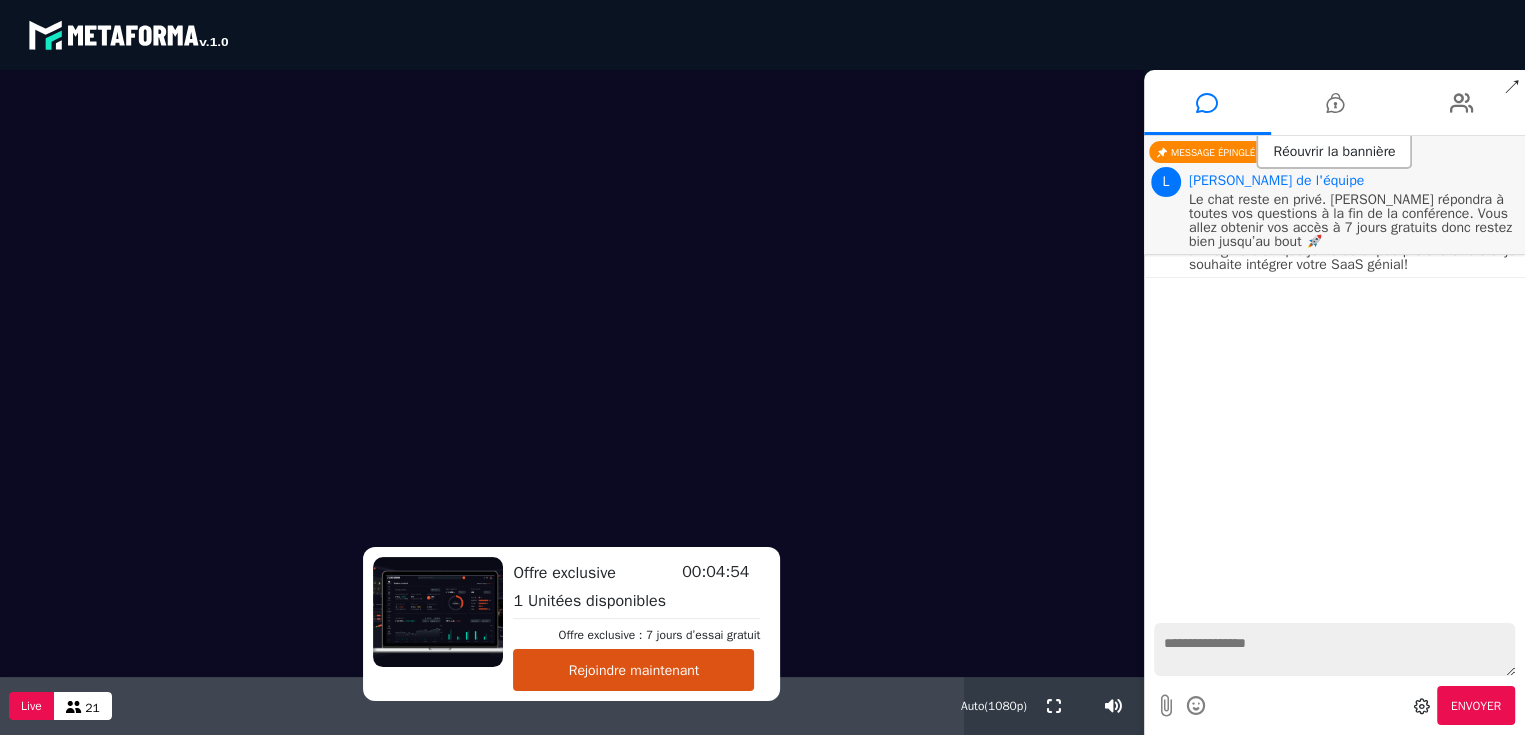 click at bounding box center [1197, 705] 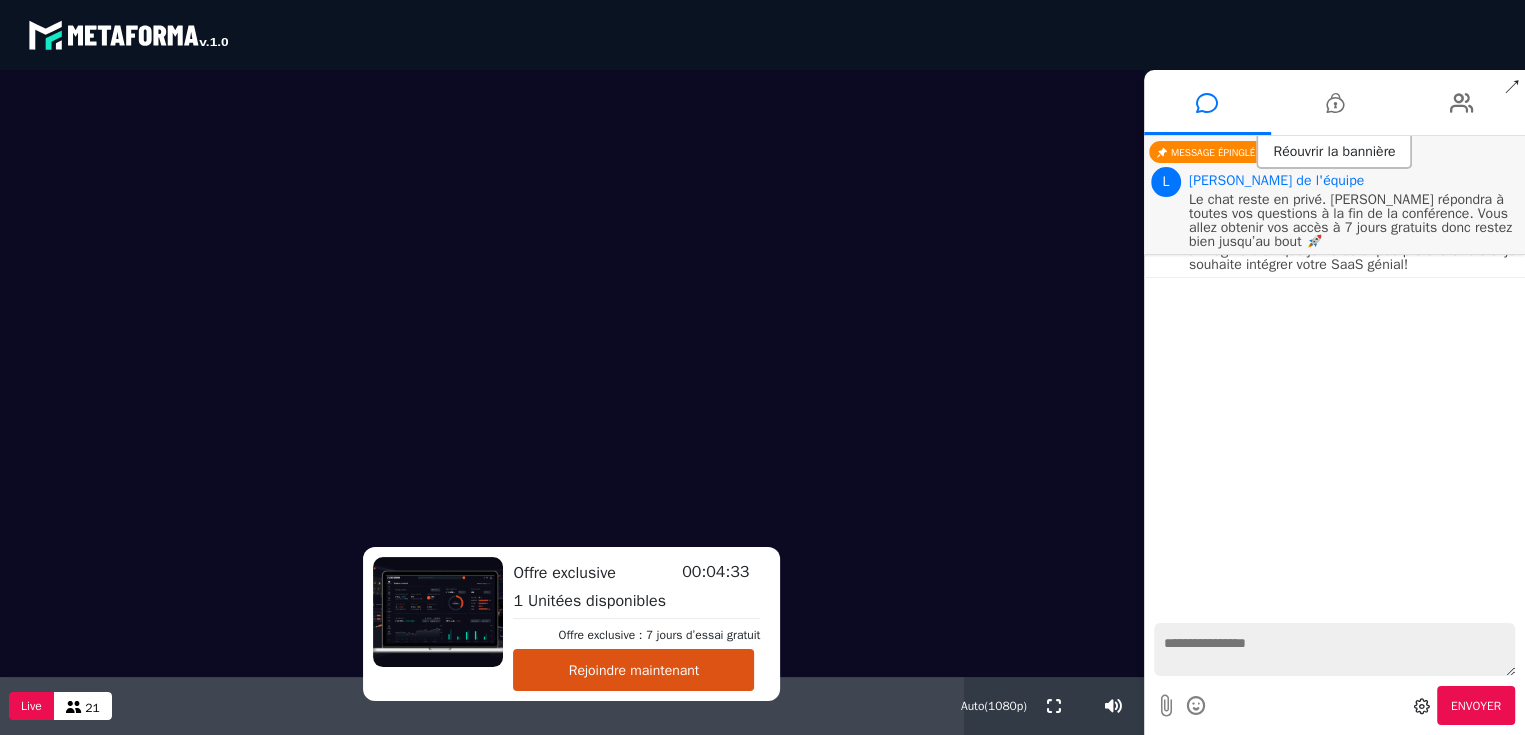 click on "Envoyer" at bounding box center [1334, 705] 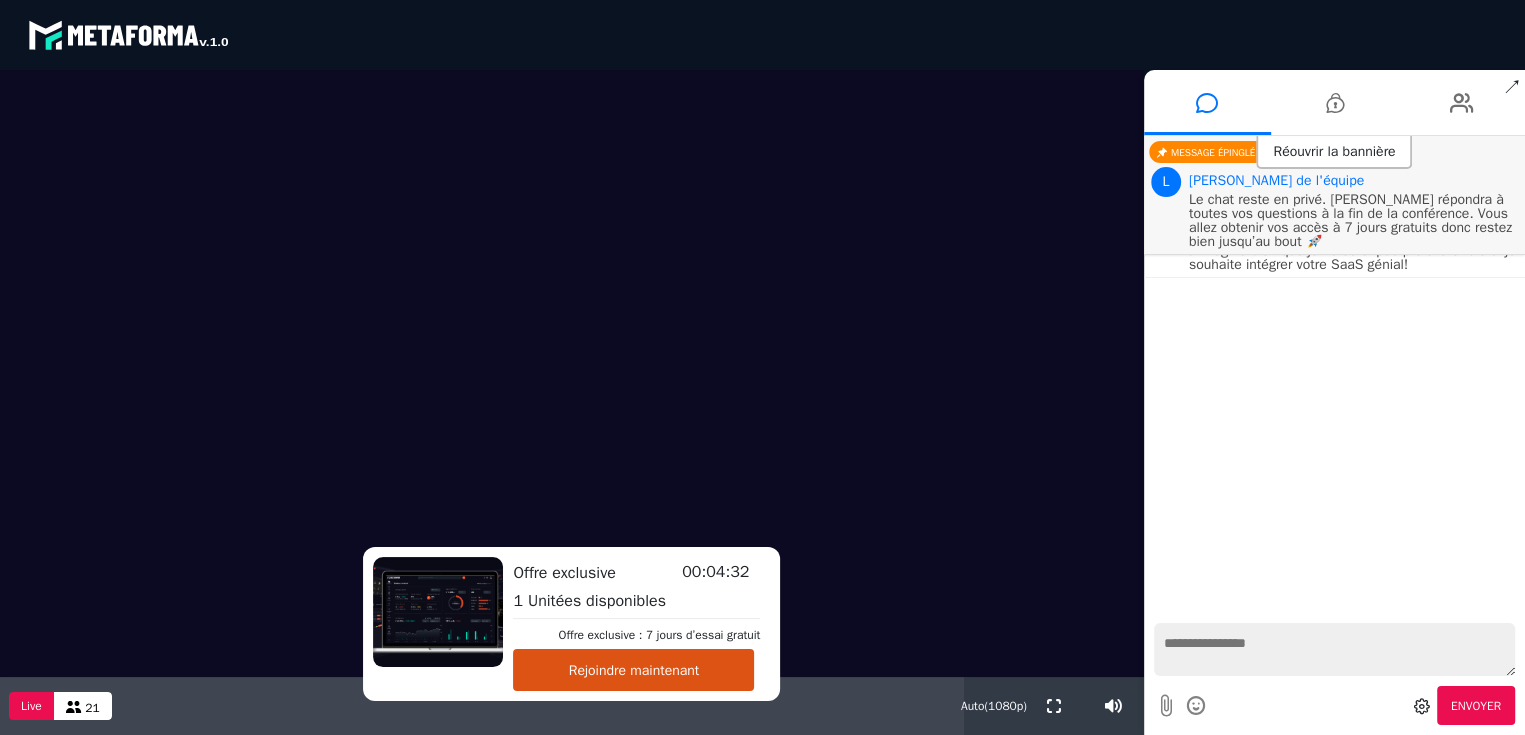 click at bounding box center [1334, 649] 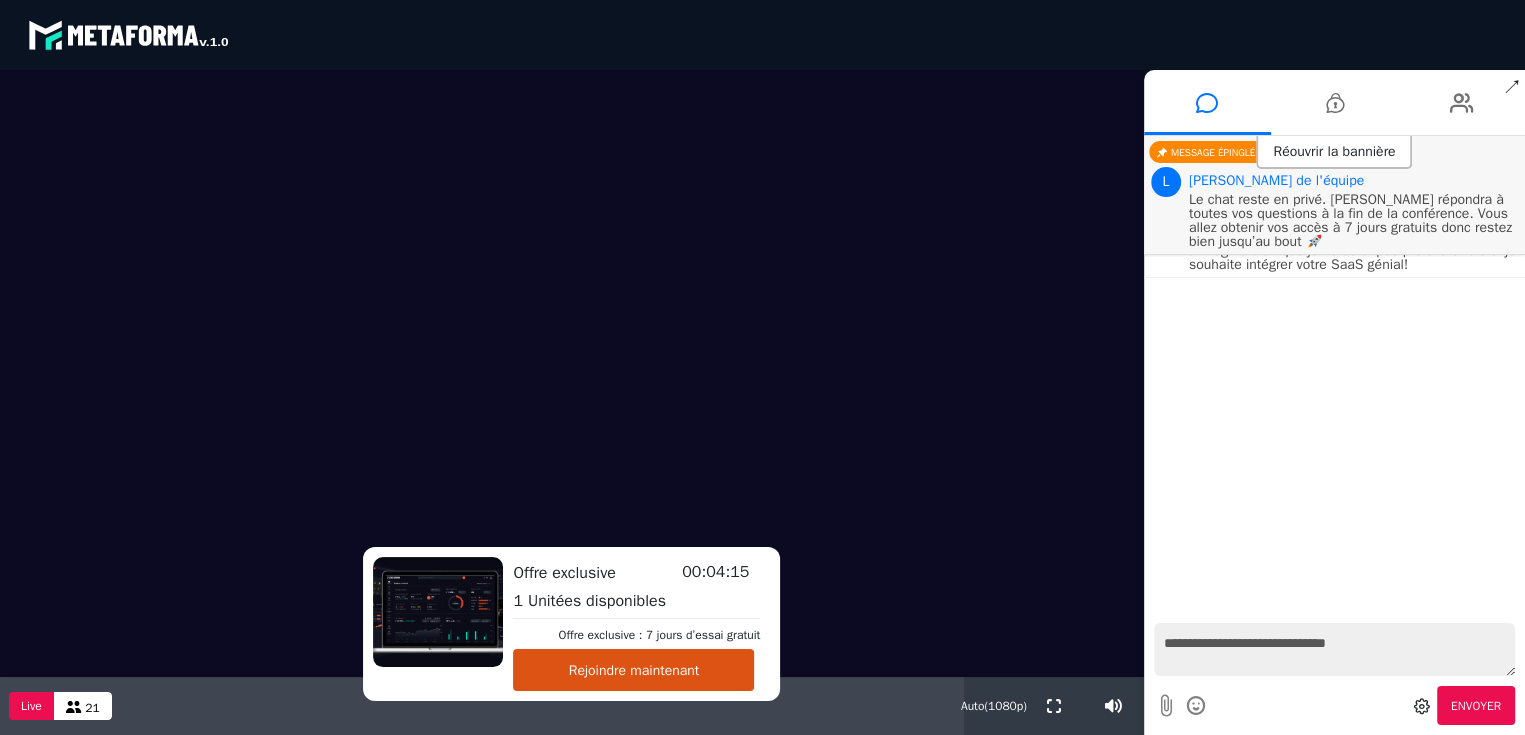 type on "**********" 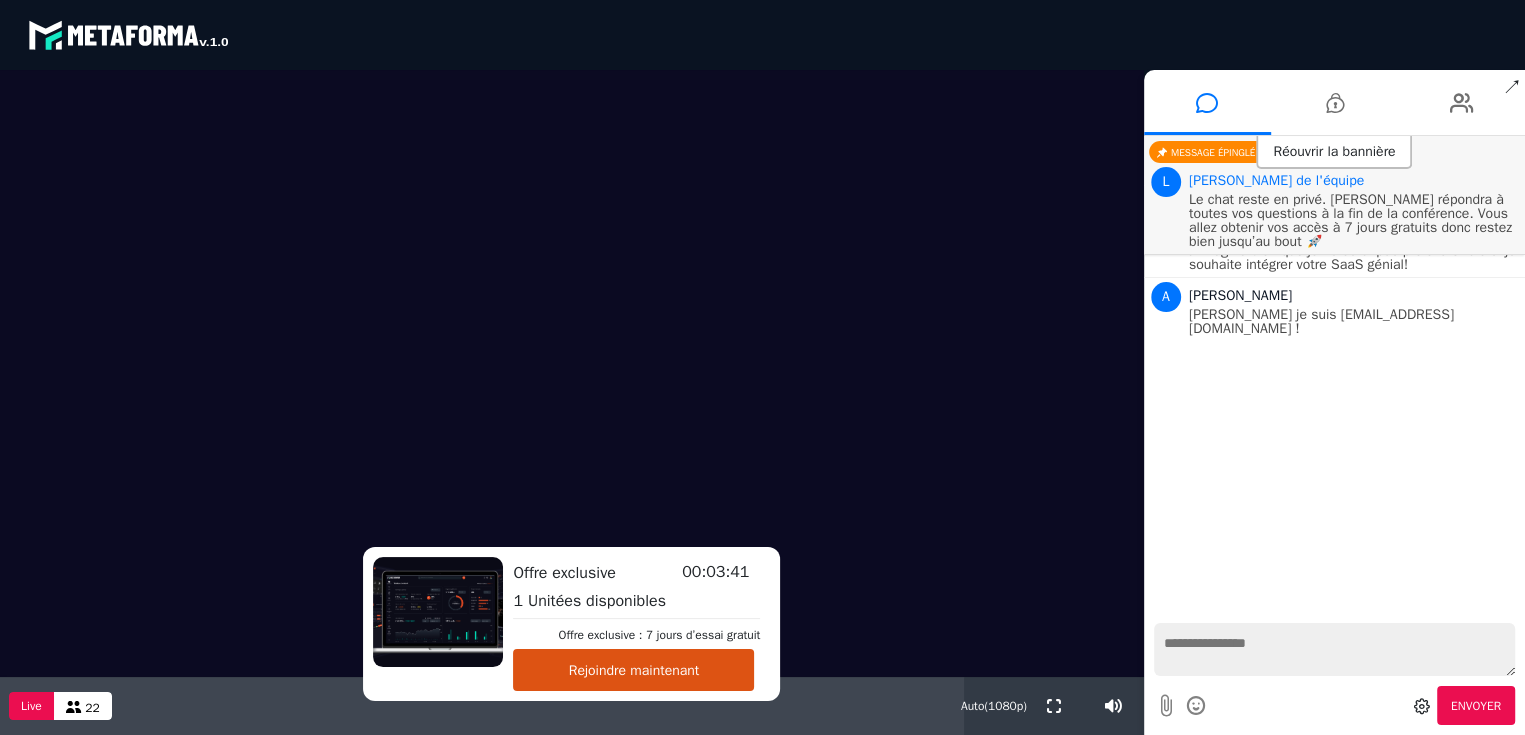 click at bounding box center [1334, 649] 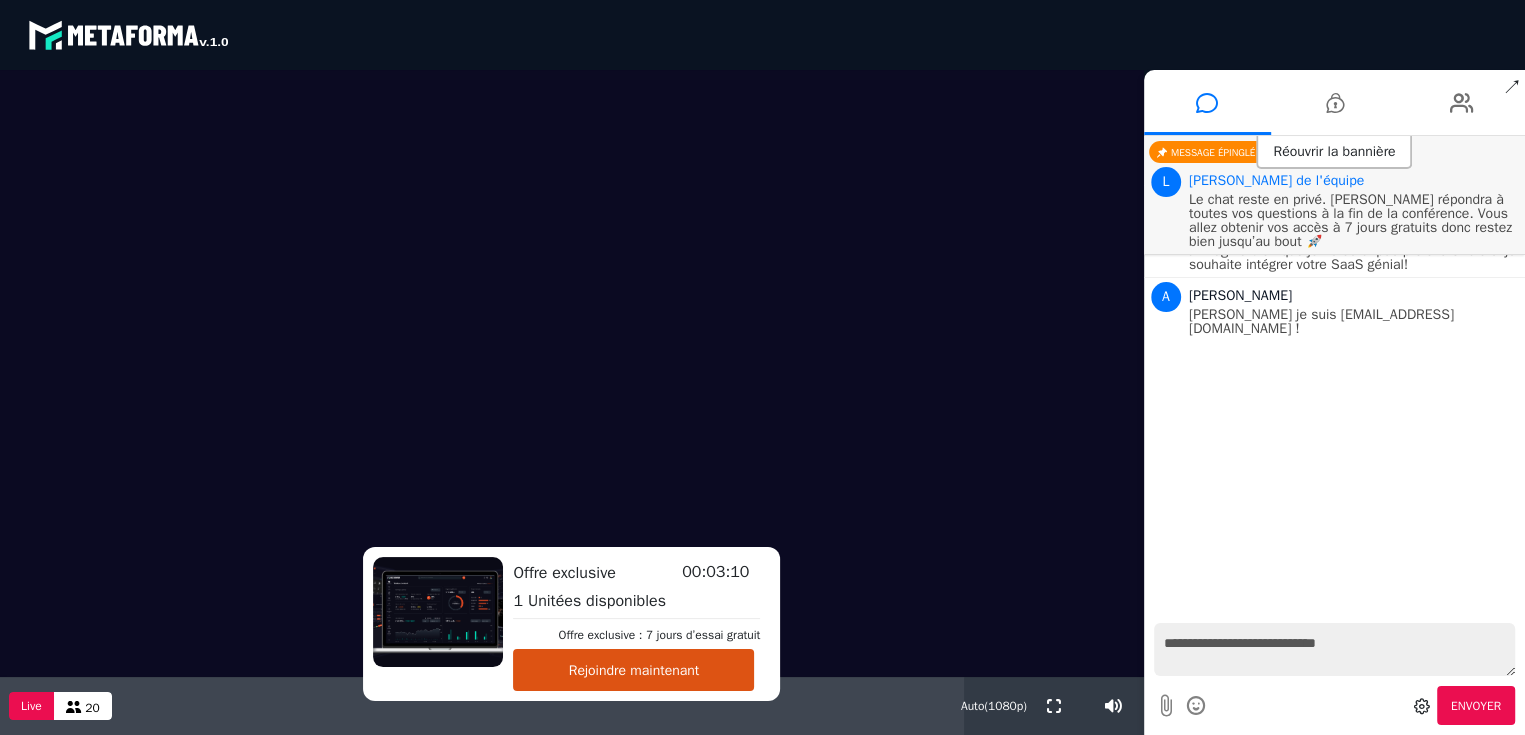 click on "**********" at bounding box center (1334, 649) 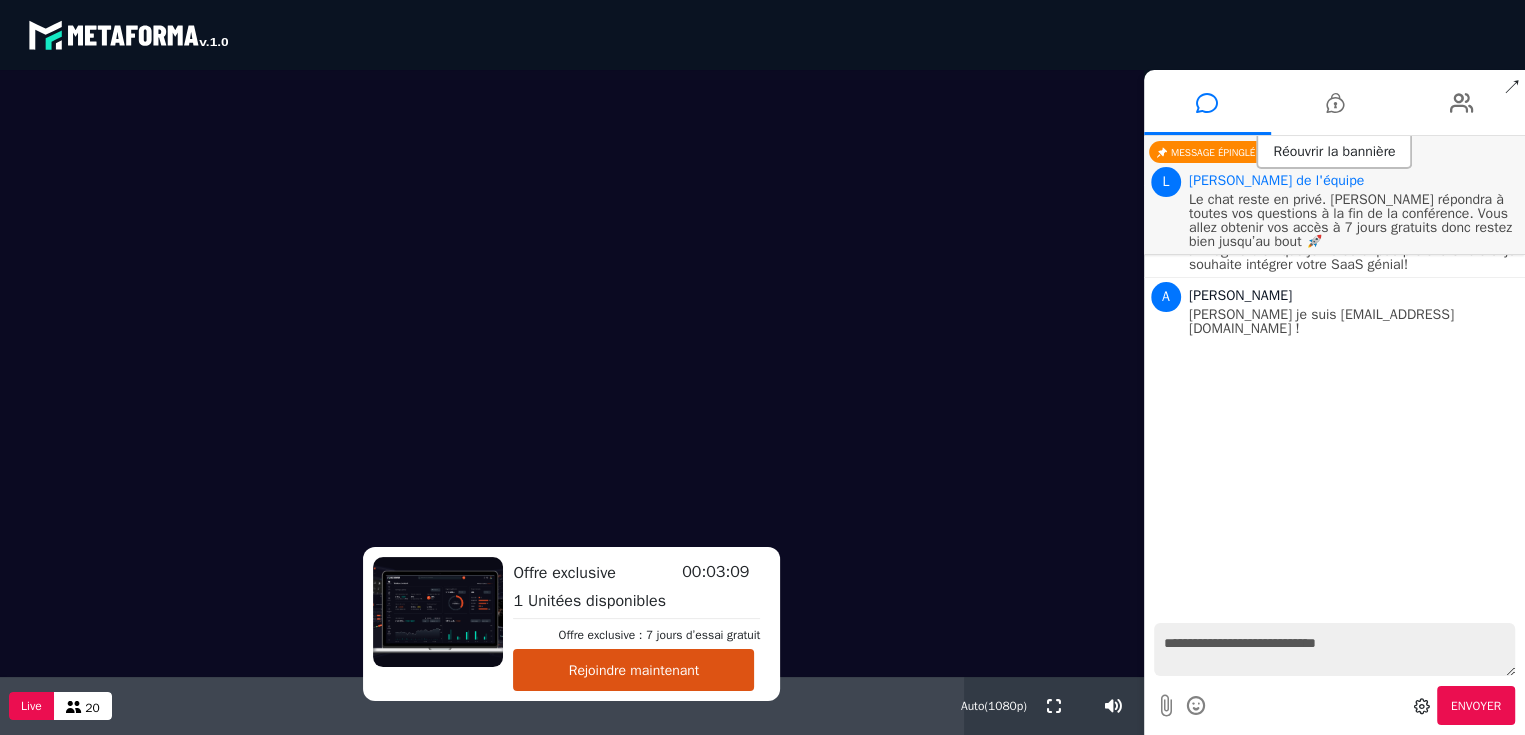 click on "**********" at bounding box center (1334, 649) 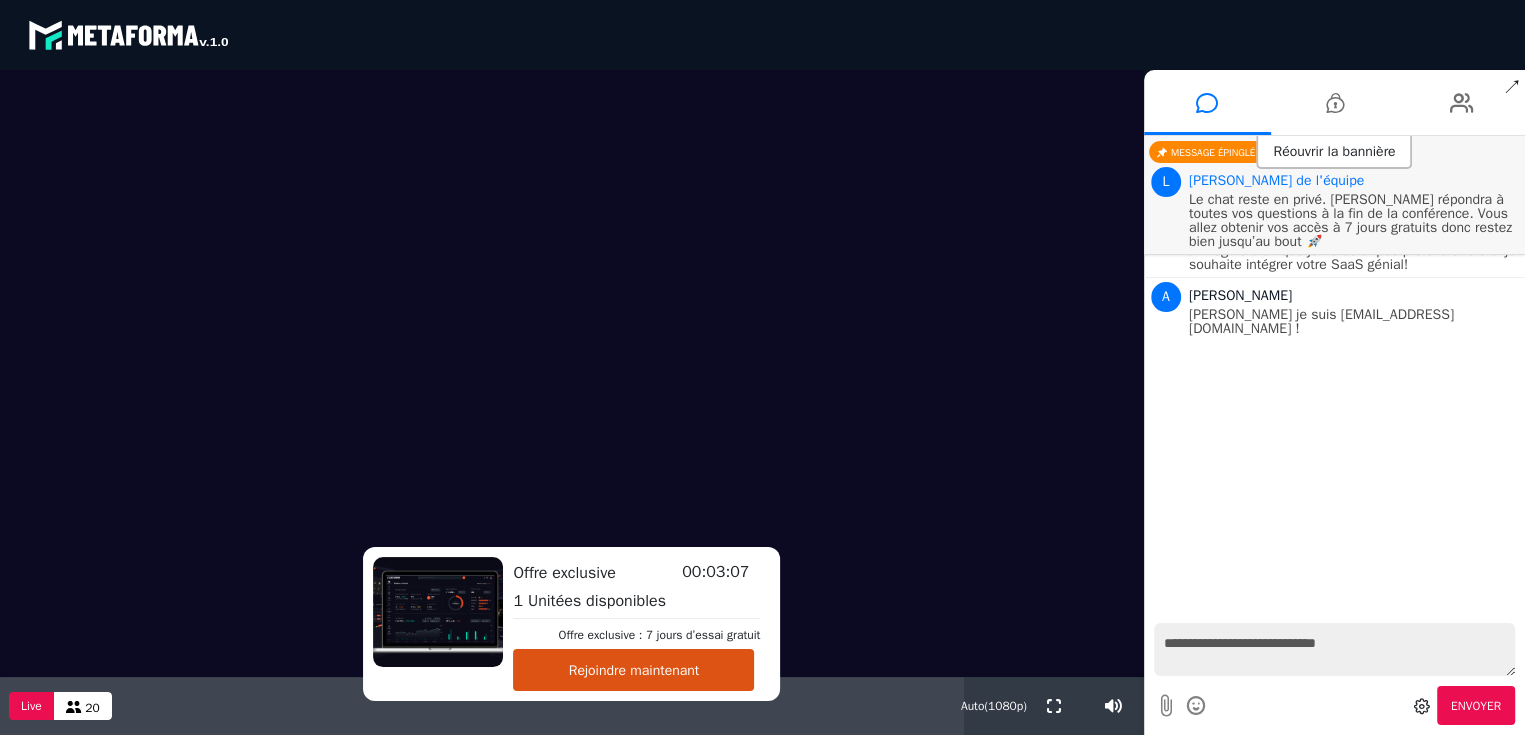 click on "**********" at bounding box center (1334, 649) 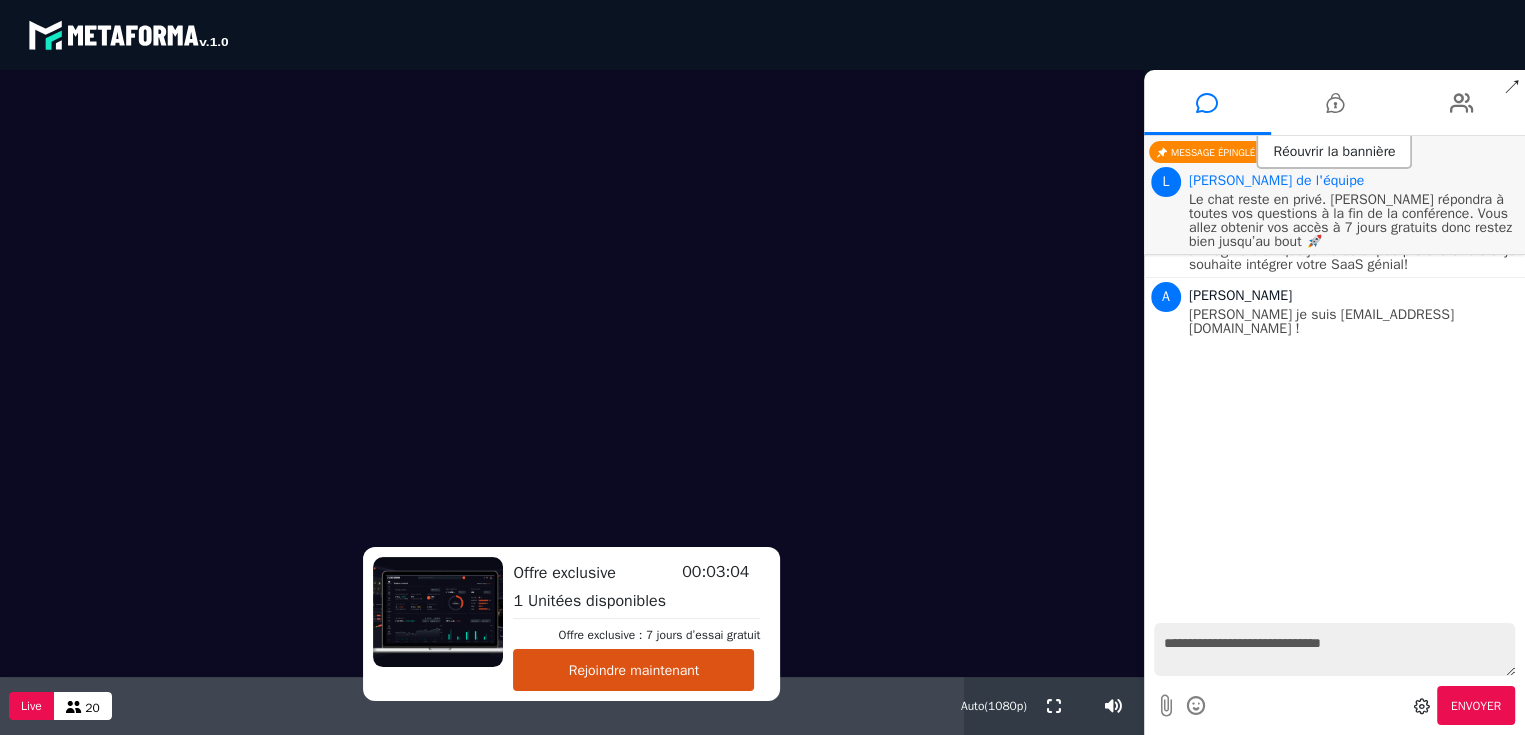 drag, startPoint x: 1360, startPoint y: 644, endPoint x: 1352, endPoint y: 651, distance: 10.630146 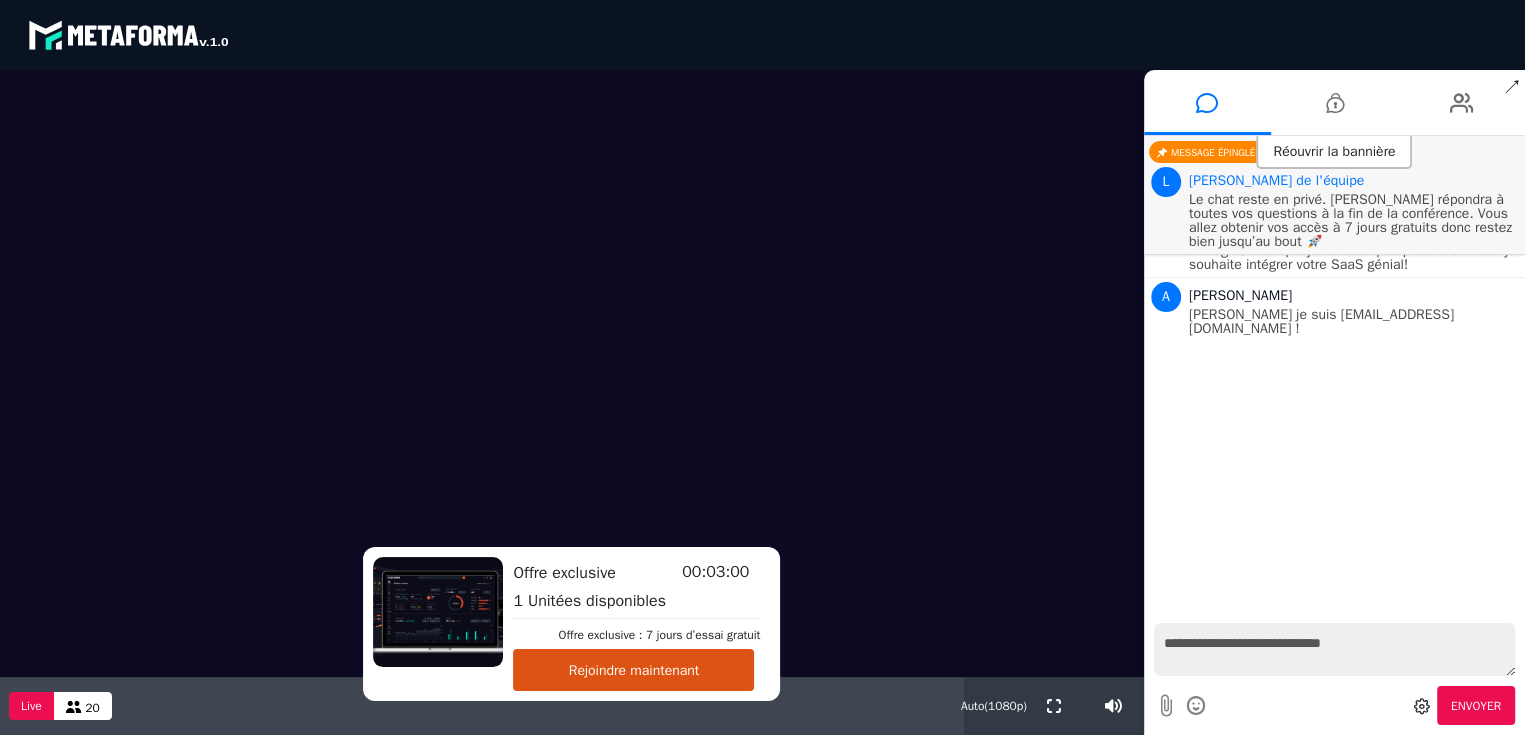 click on "**********" at bounding box center (1334, 649) 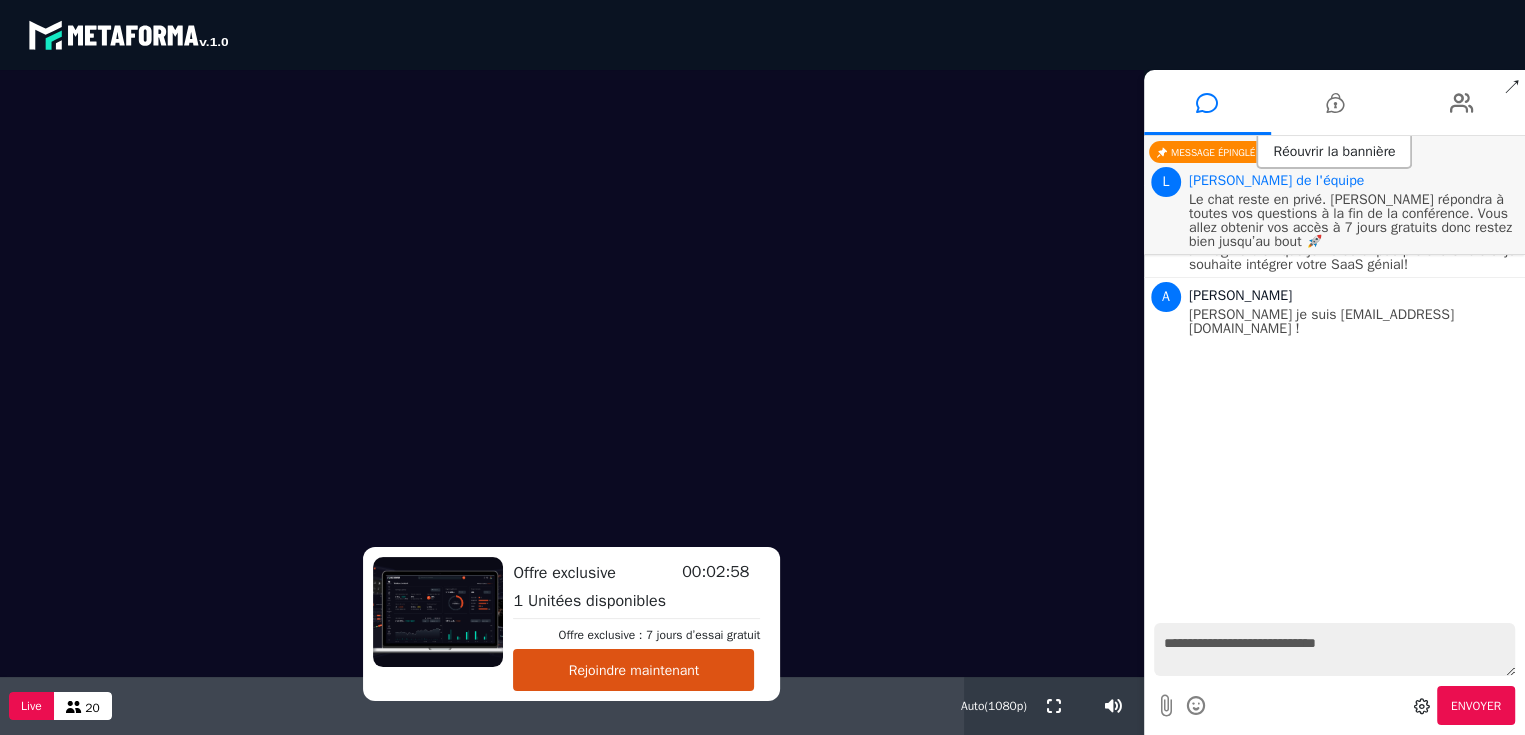click on "**********" at bounding box center (1334, 649) 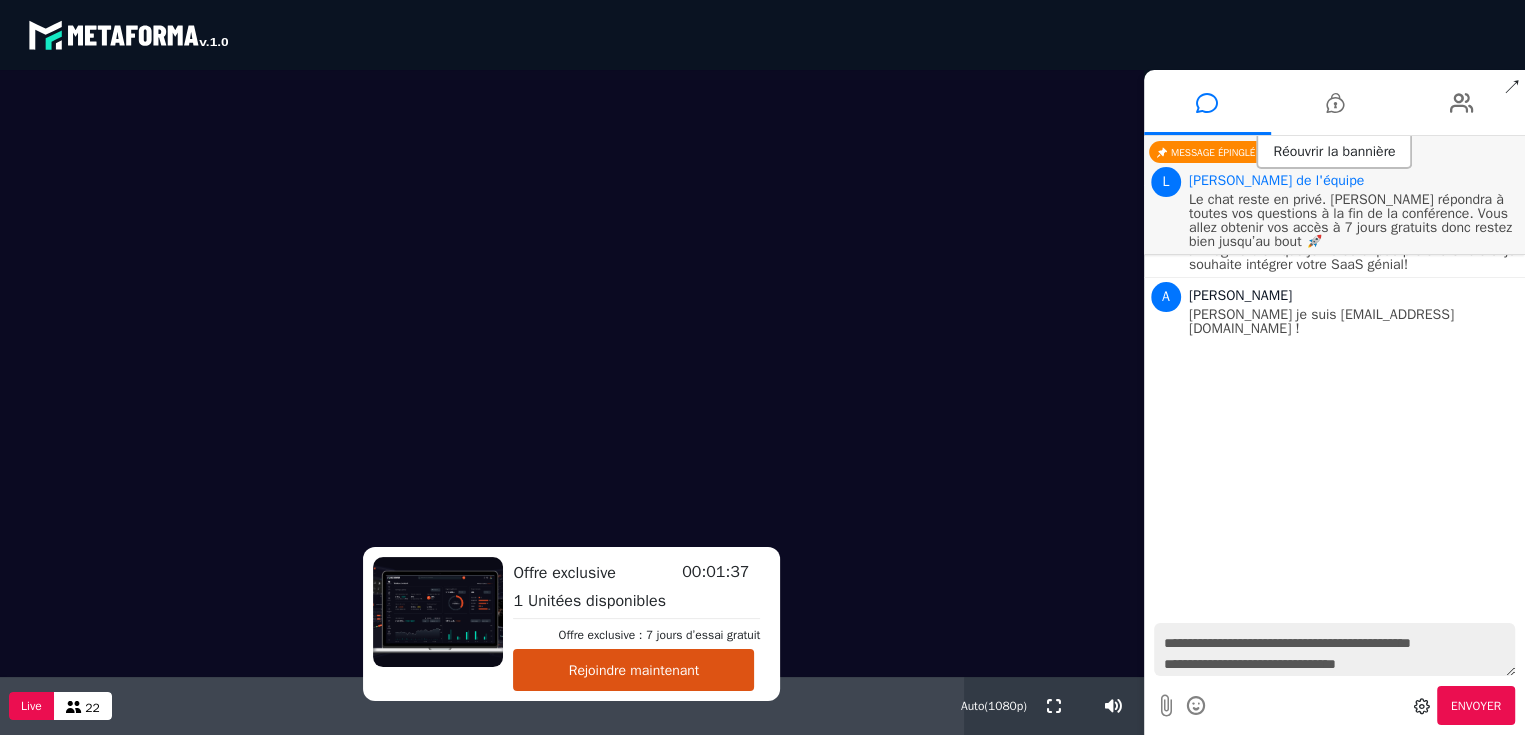 type on "**********" 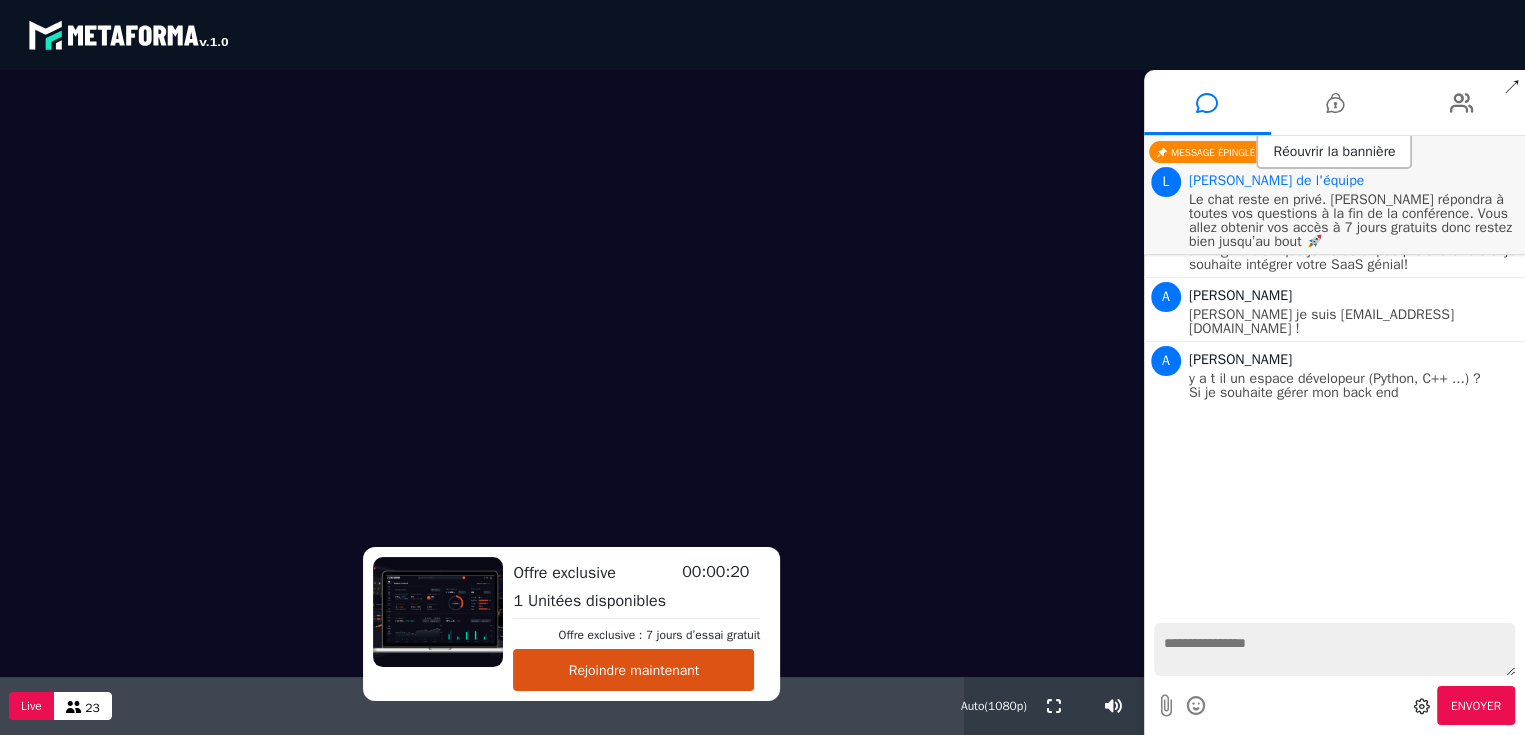 click at bounding box center [1334, 649] 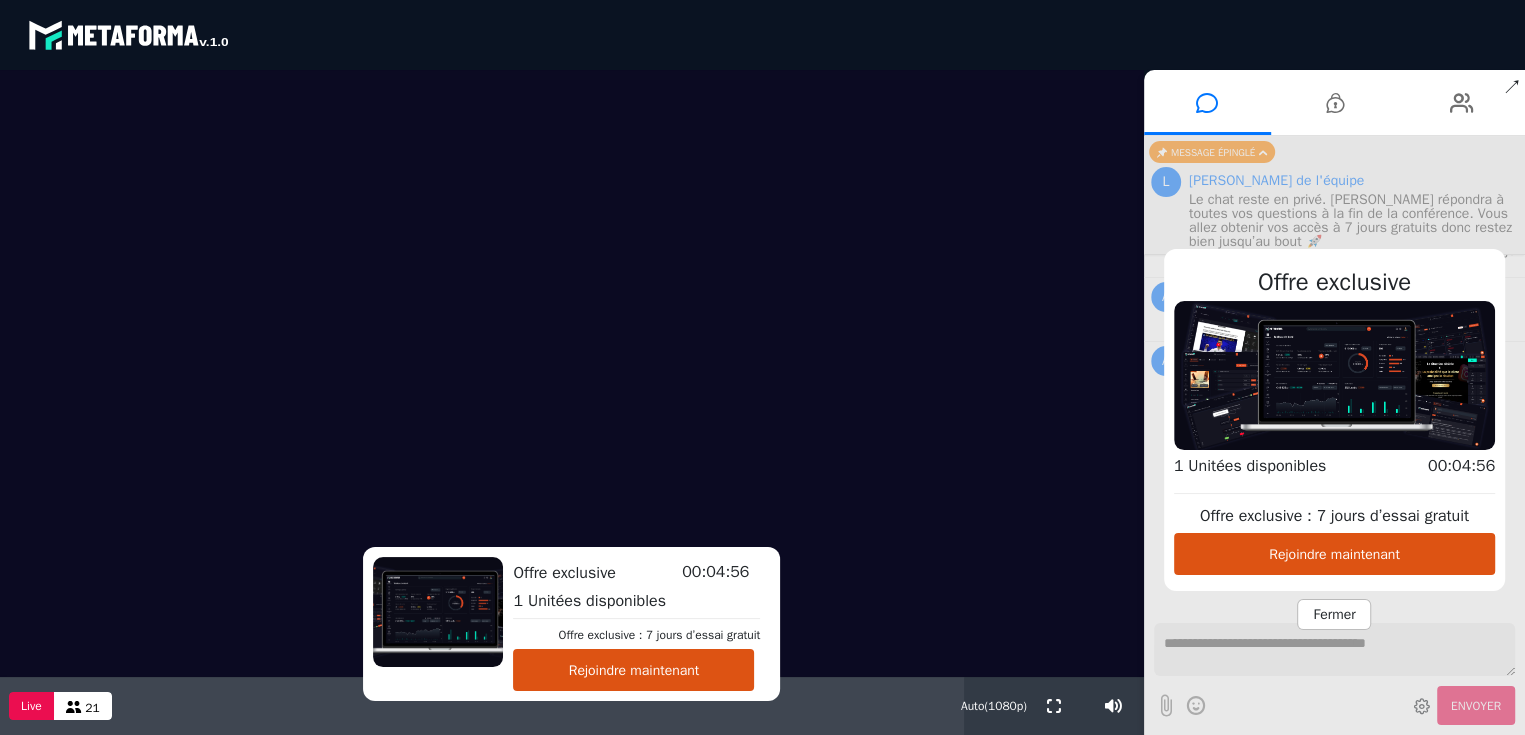 type on "**********" 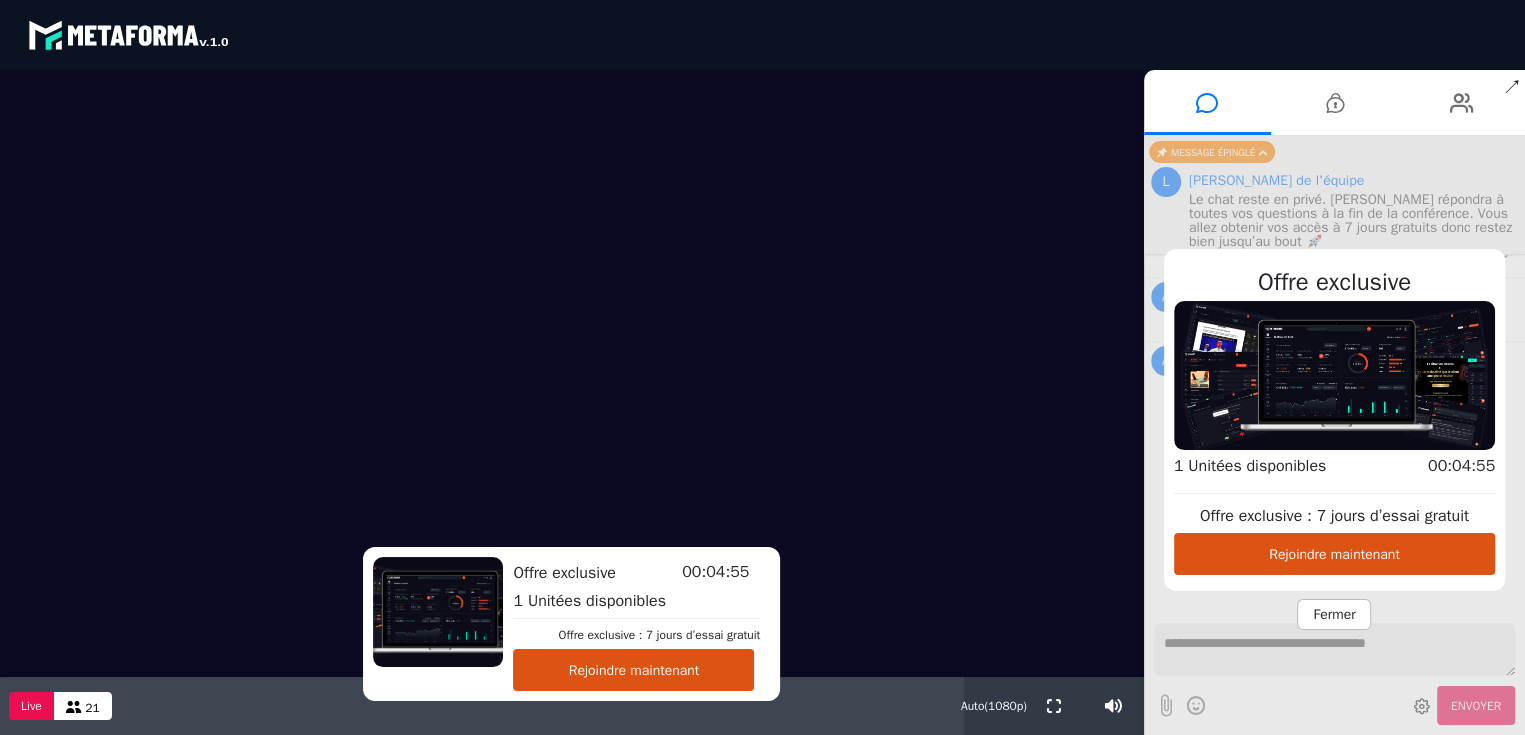 click on "Fermer" at bounding box center [1334, 614] 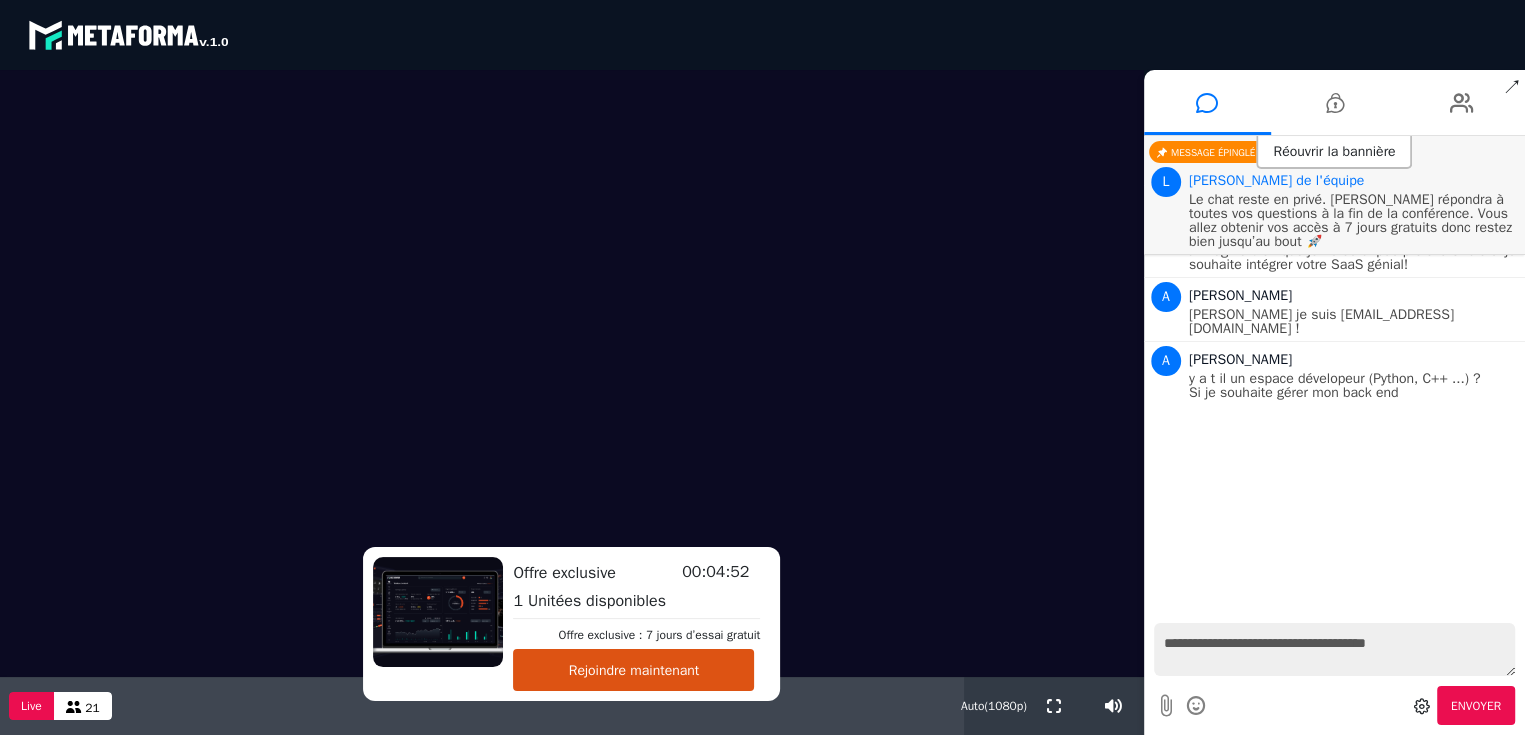 click on "Envoyer" at bounding box center (1476, 706) 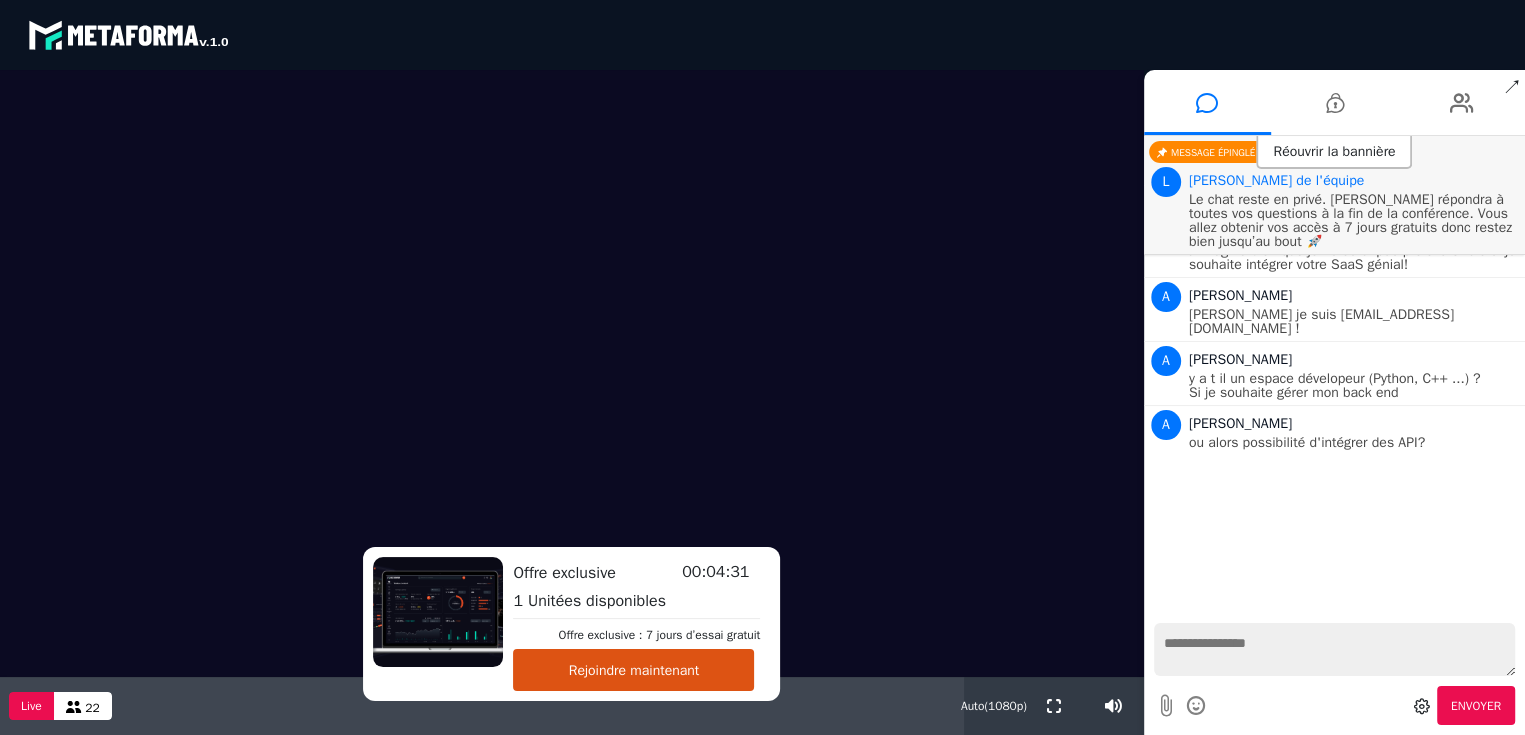 click at bounding box center [1334, 649] 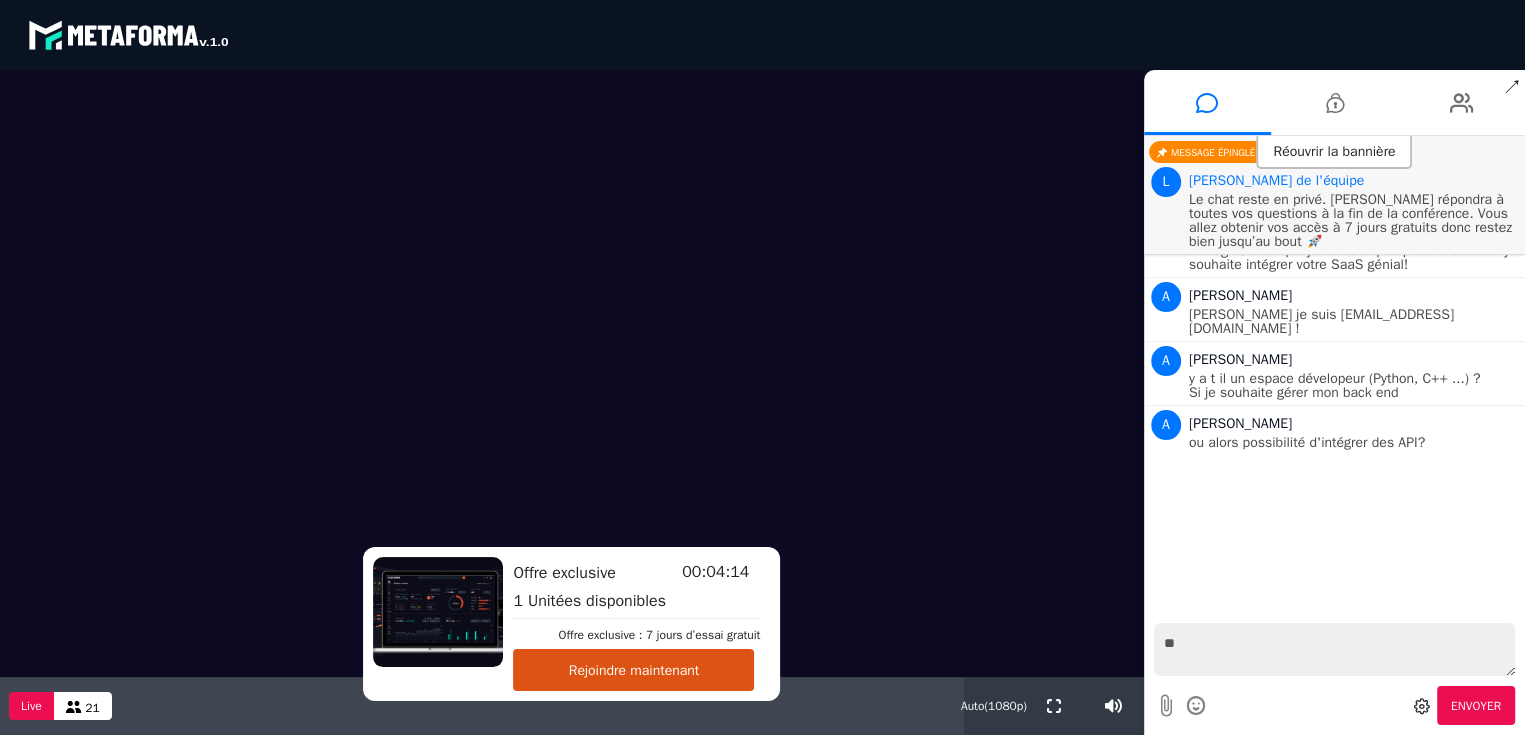 type on "*" 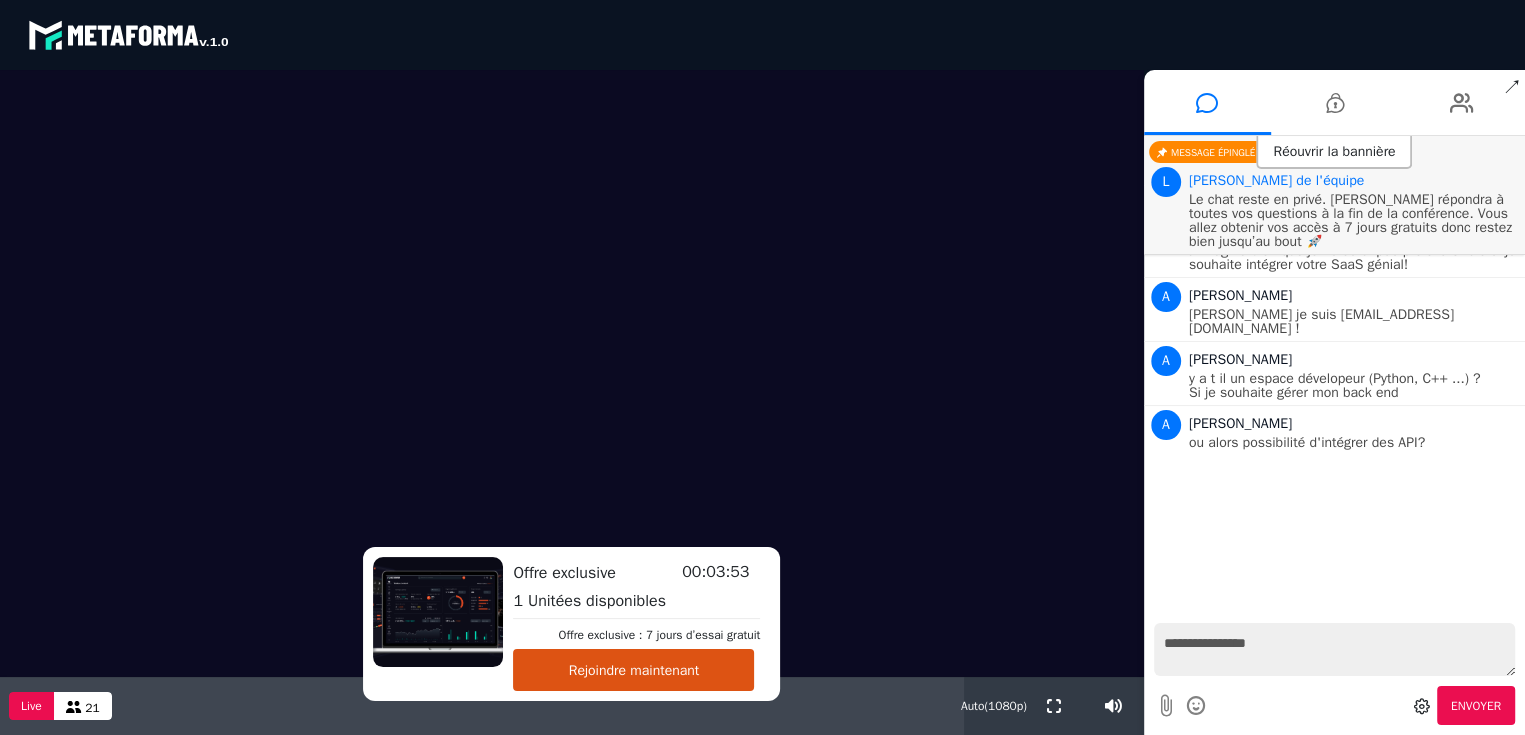 type on "**********" 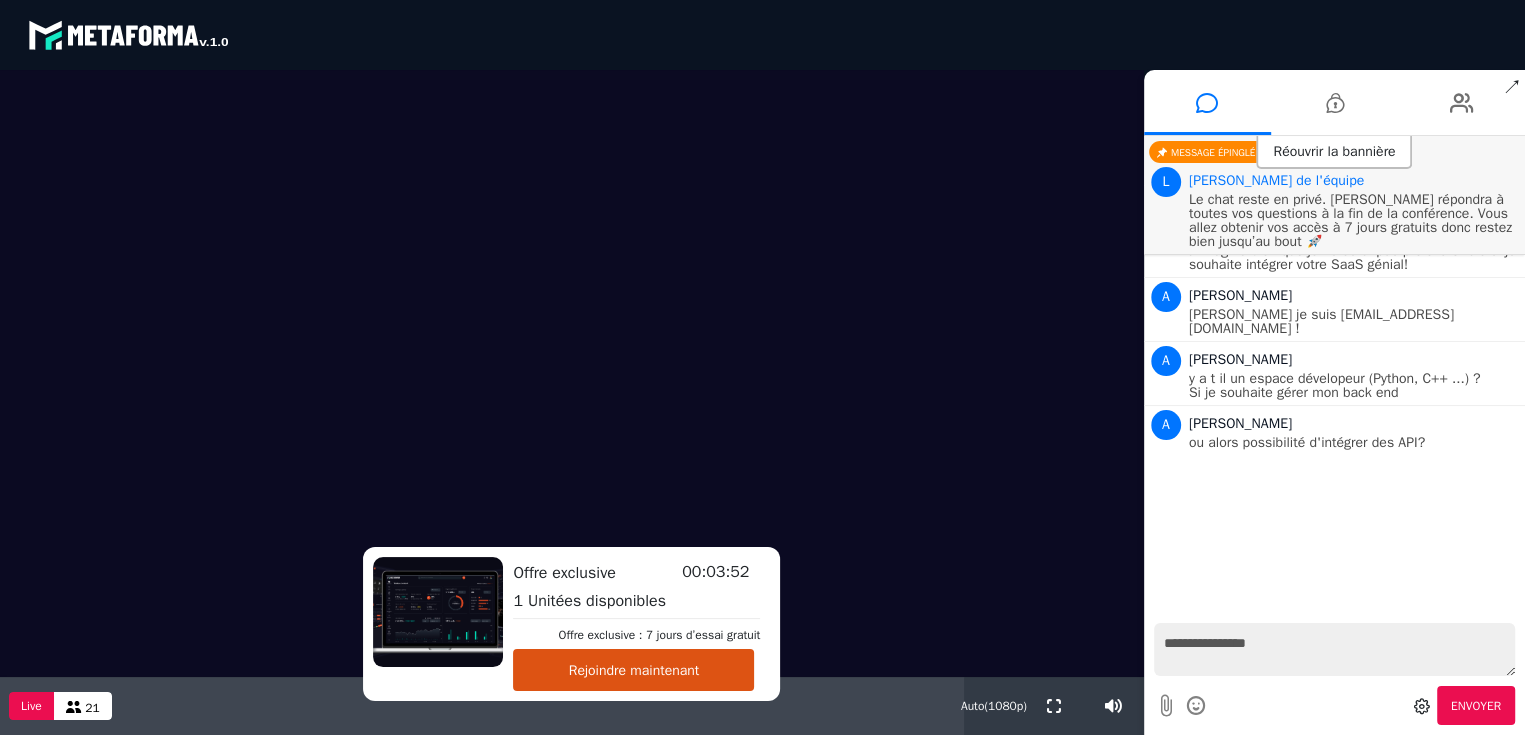 click on "Envoyer" at bounding box center (1476, 706) 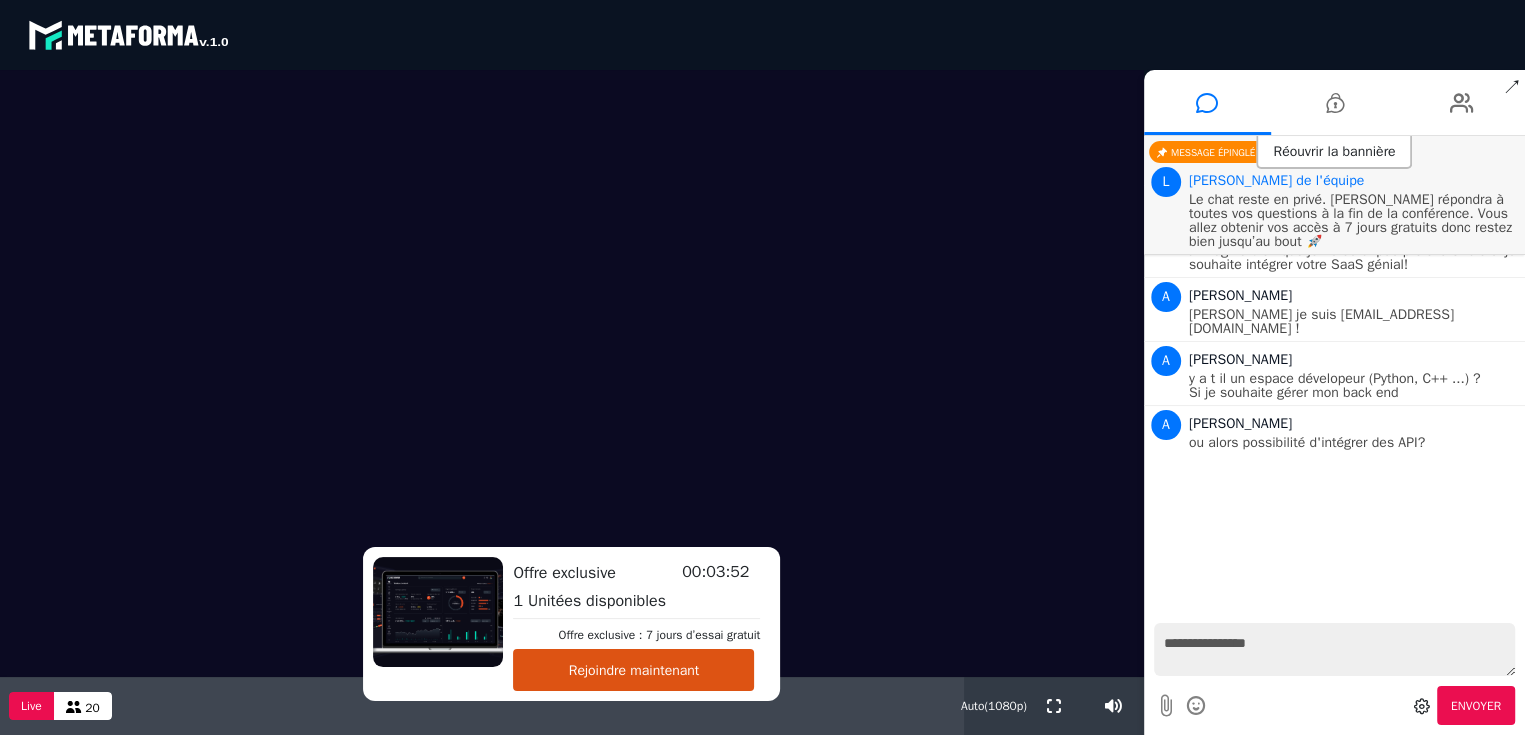 type 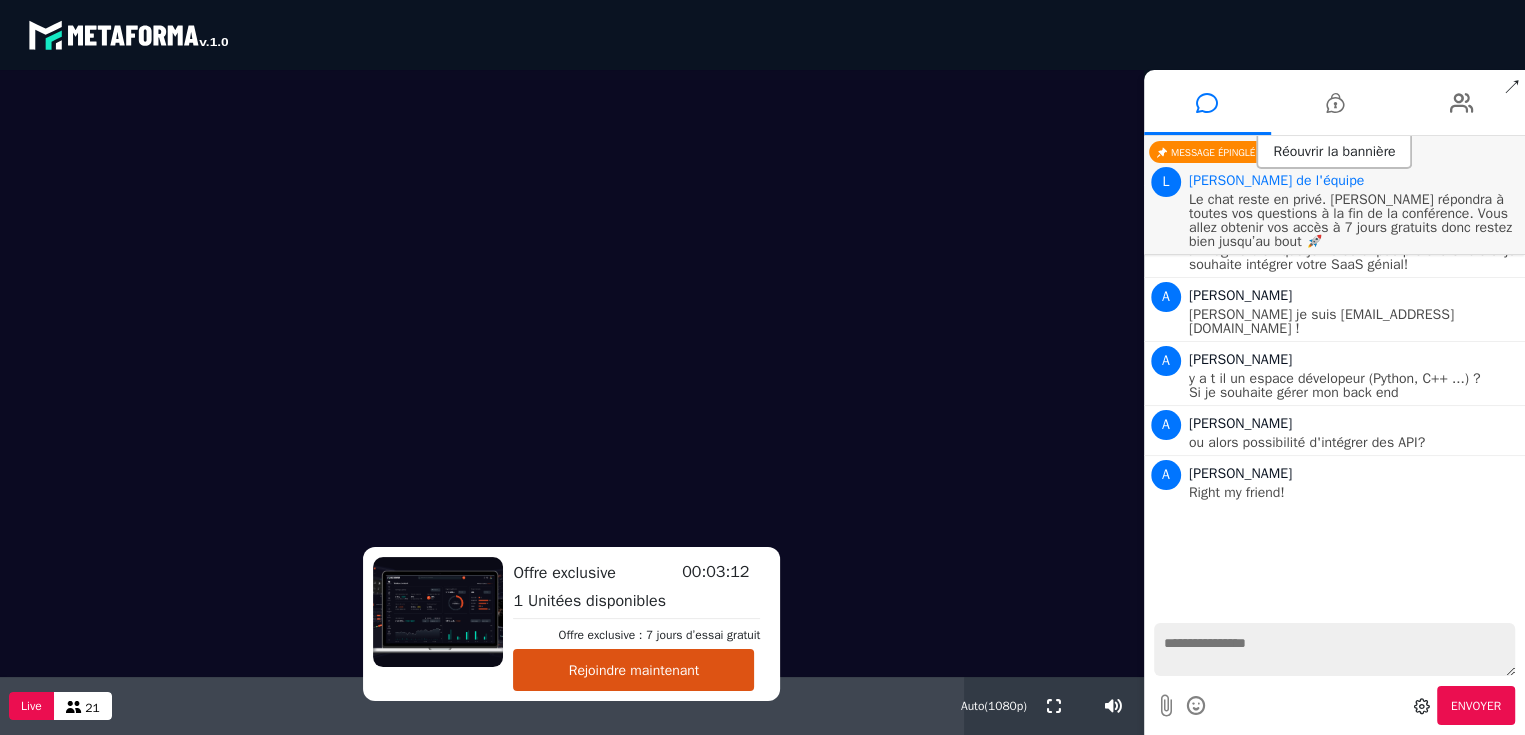 type 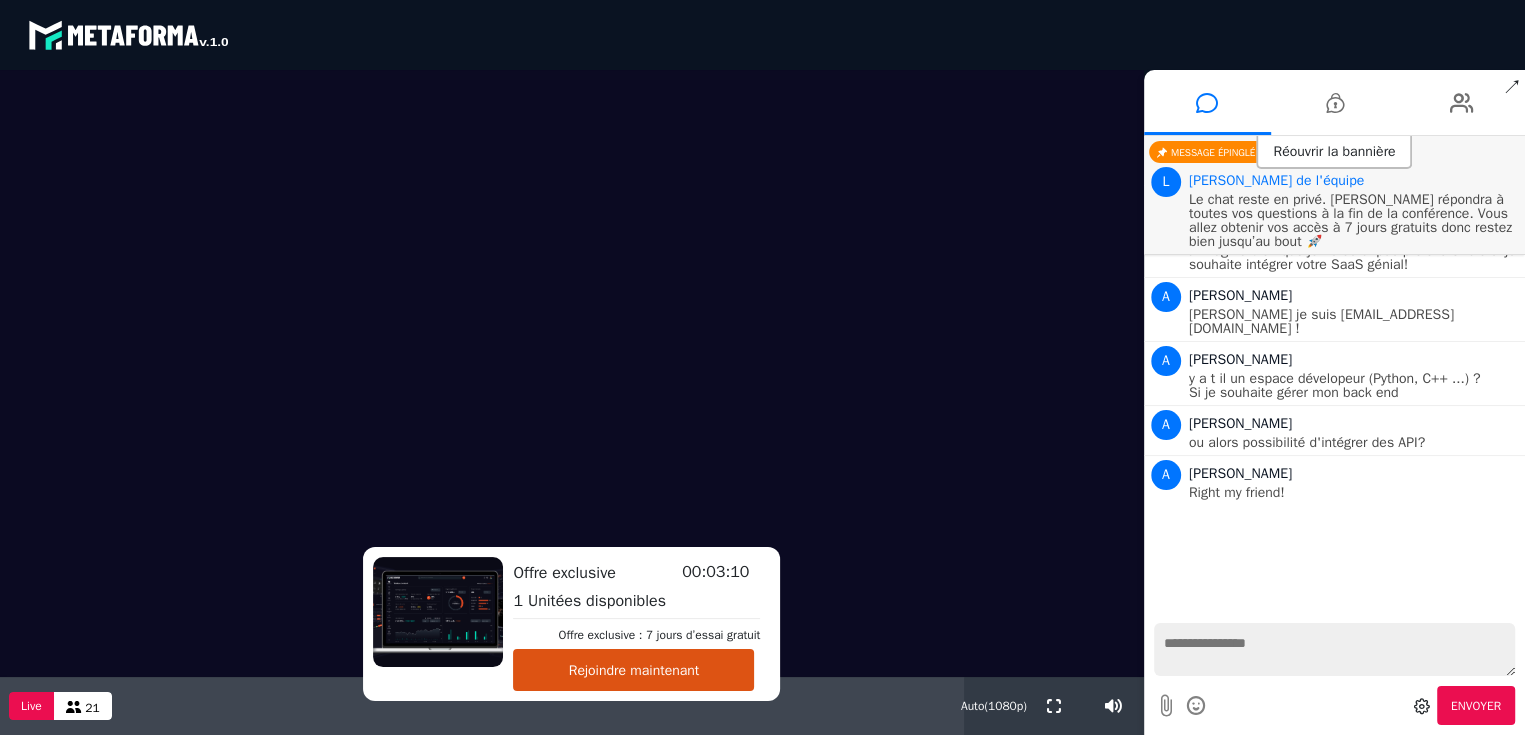 click on "Envoyer" at bounding box center (1476, 705) 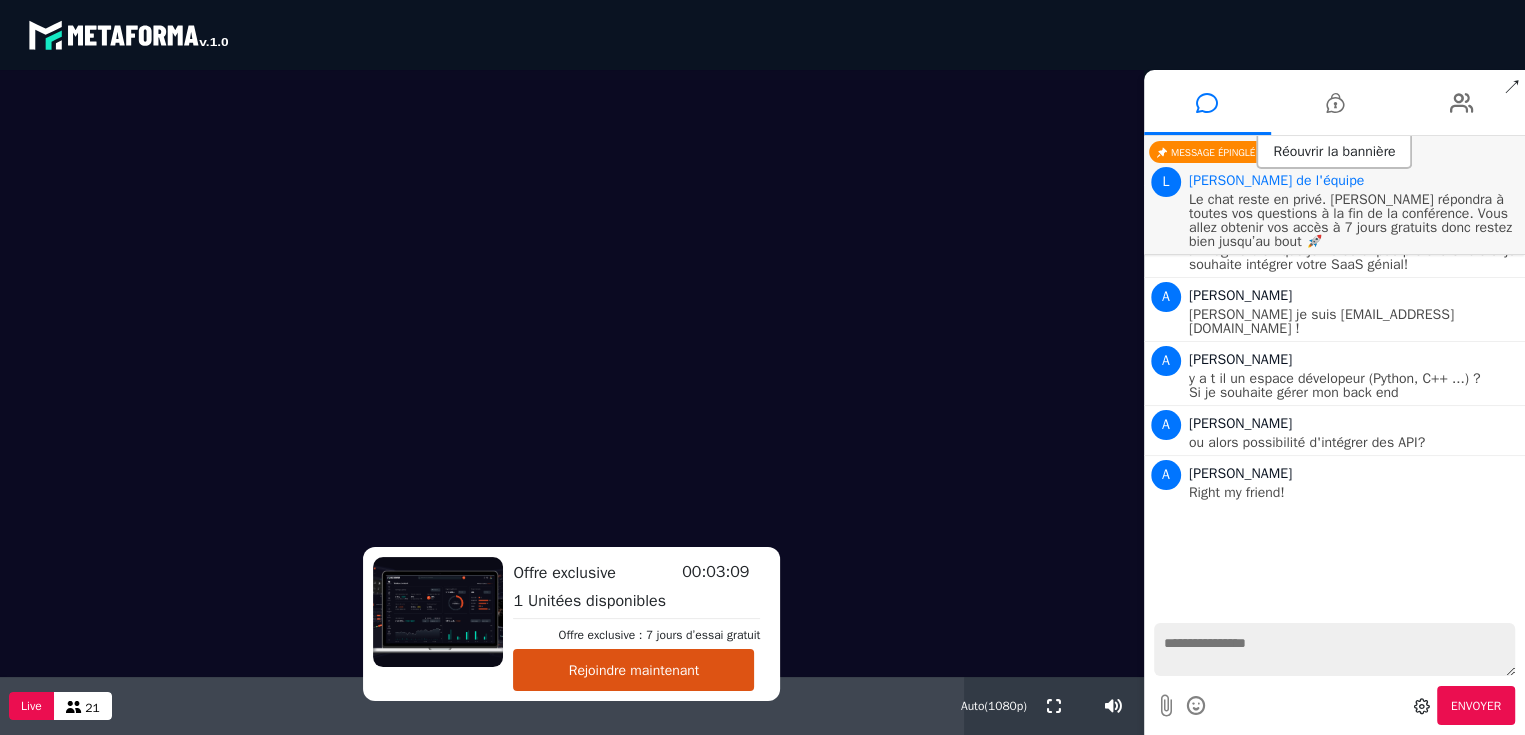 click on "Envoyer" at bounding box center [1476, 705] 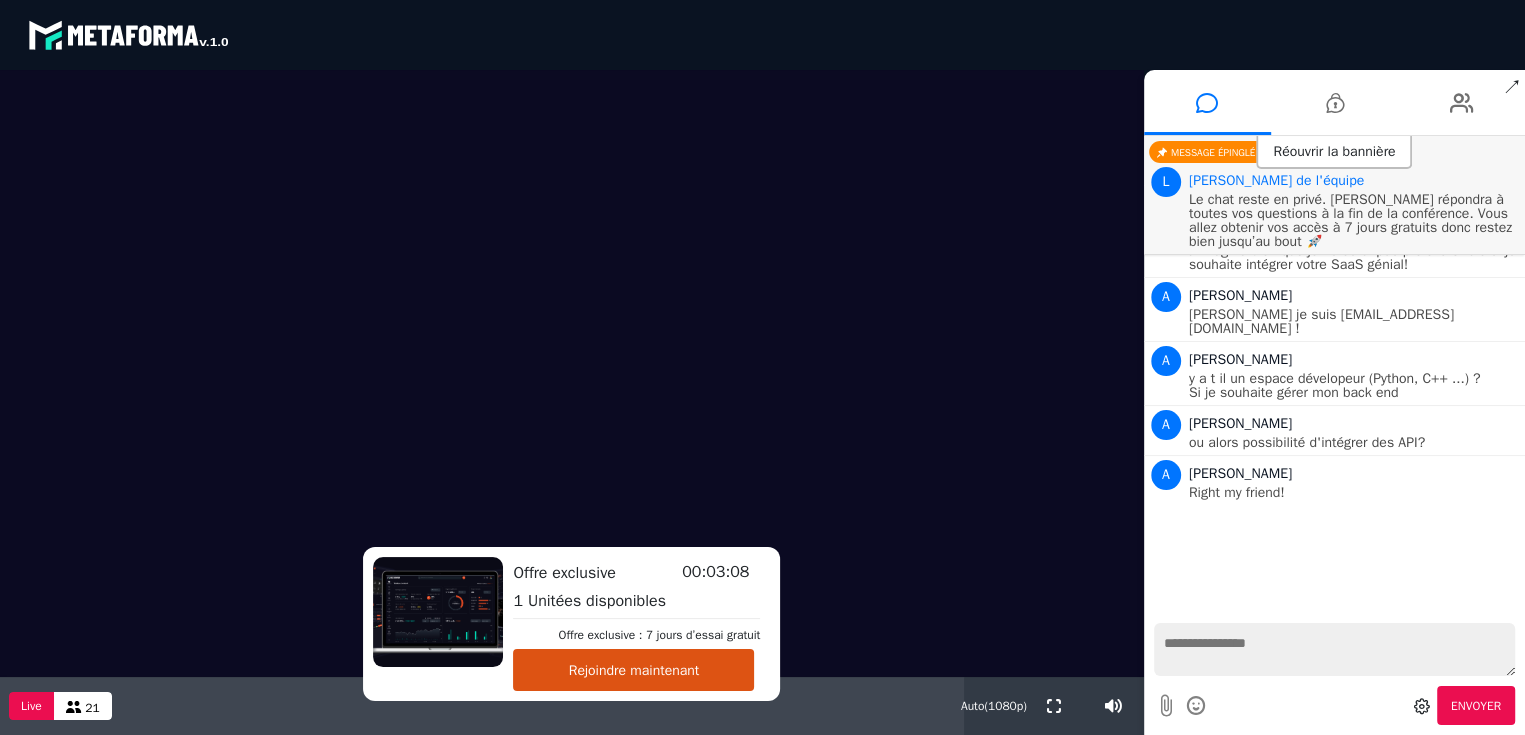 click on "Envoyer" at bounding box center [1476, 705] 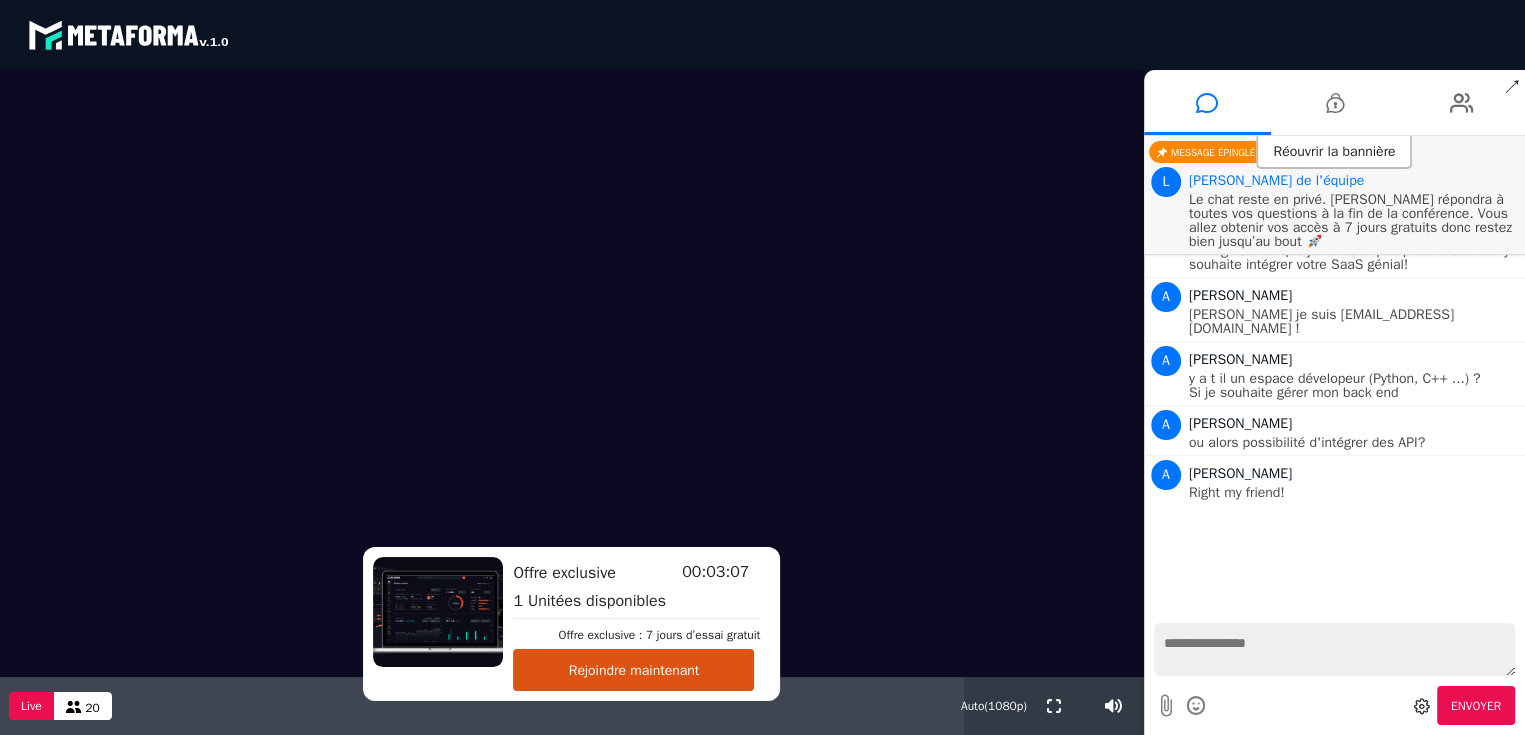 click at bounding box center (1334, 649) 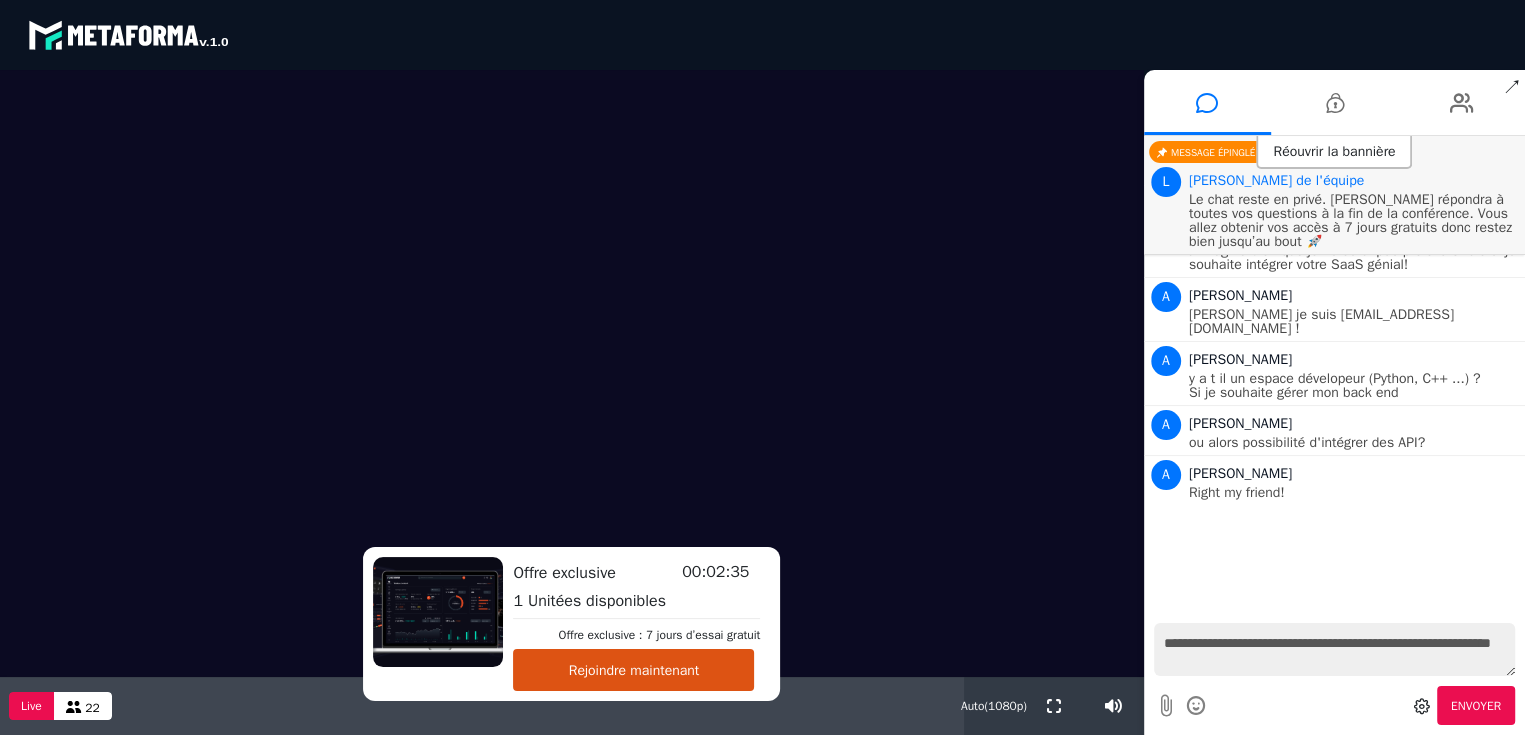 click at bounding box center [1197, 705] 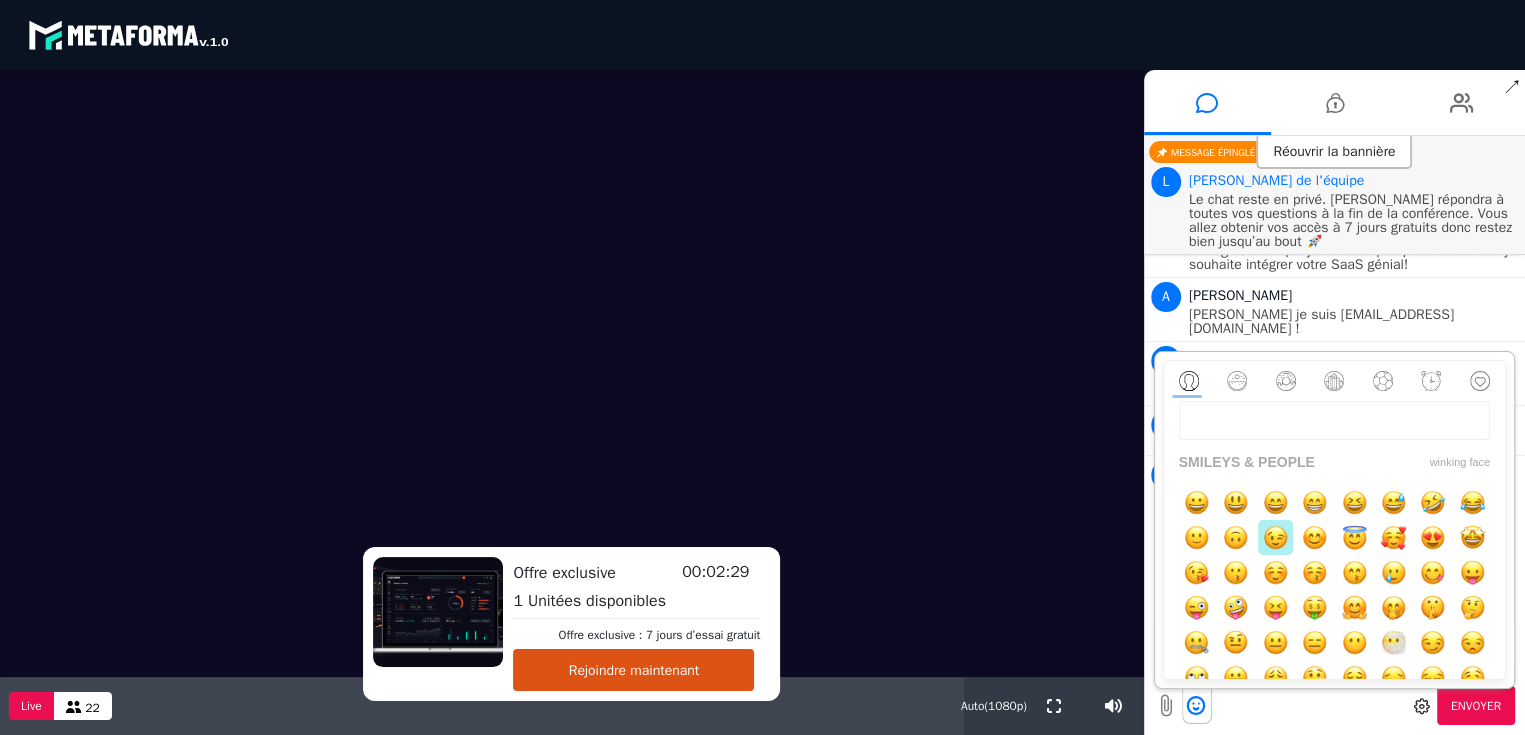 click at bounding box center (1275, 537) 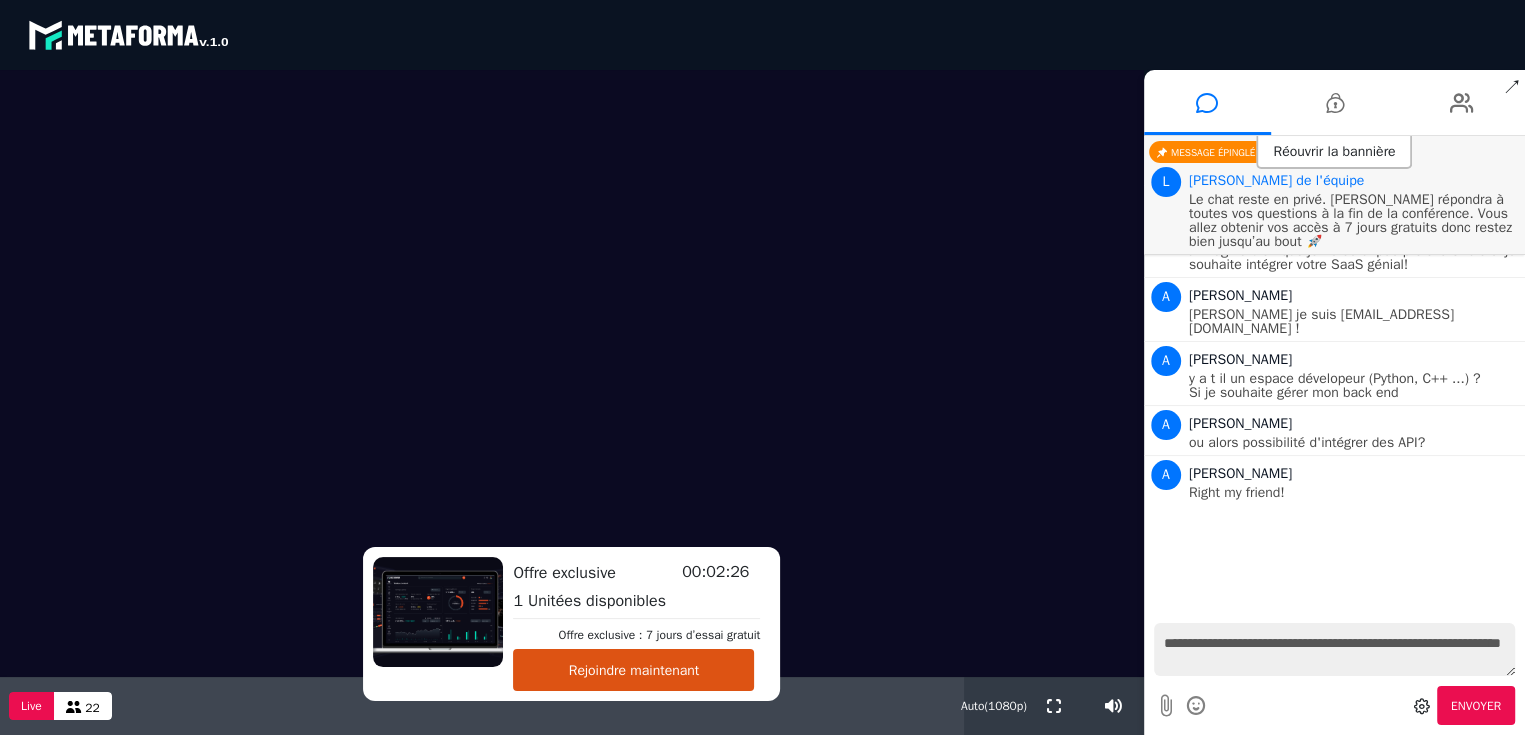 click on "Envoyer" at bounding box center [1476, 706] 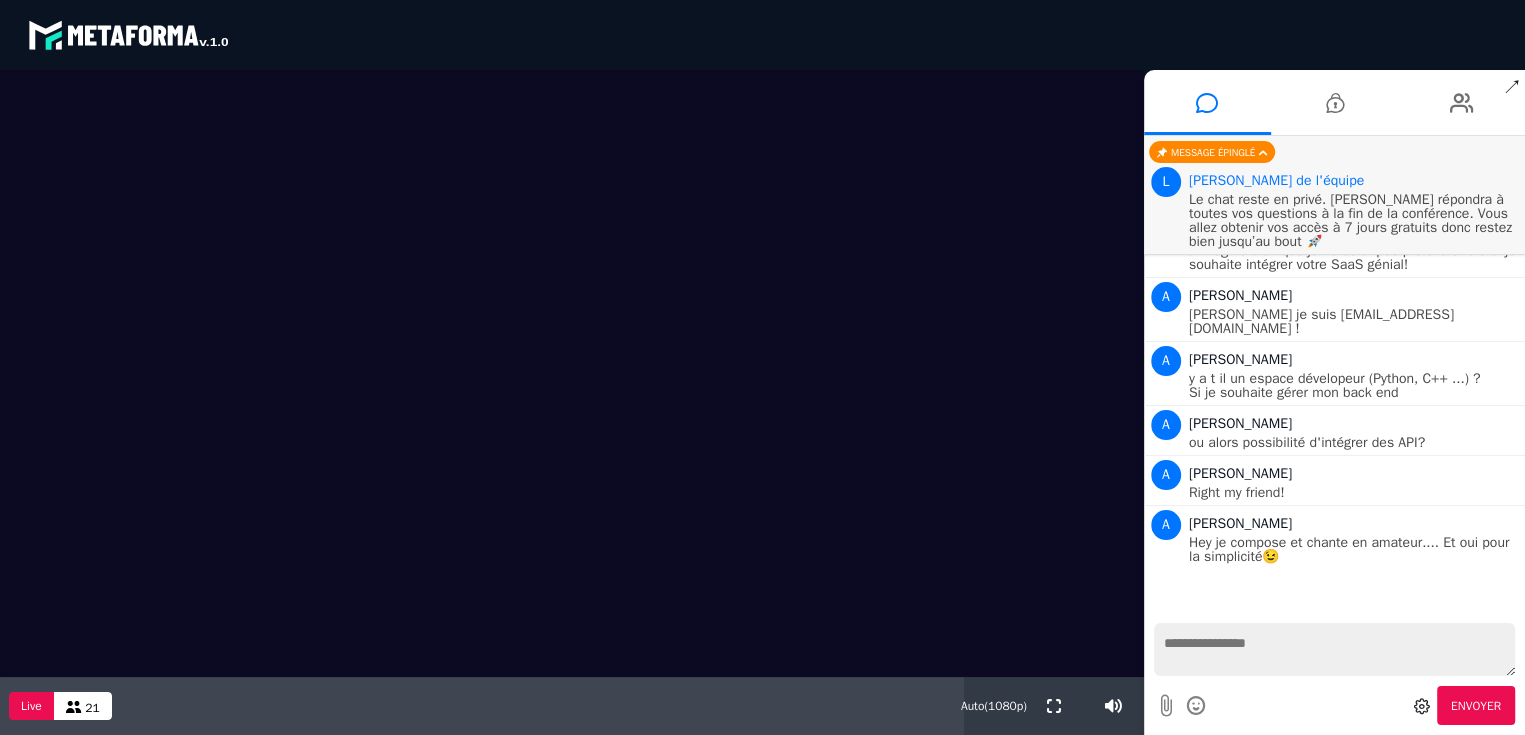 click at bounding box center [1334, 649] 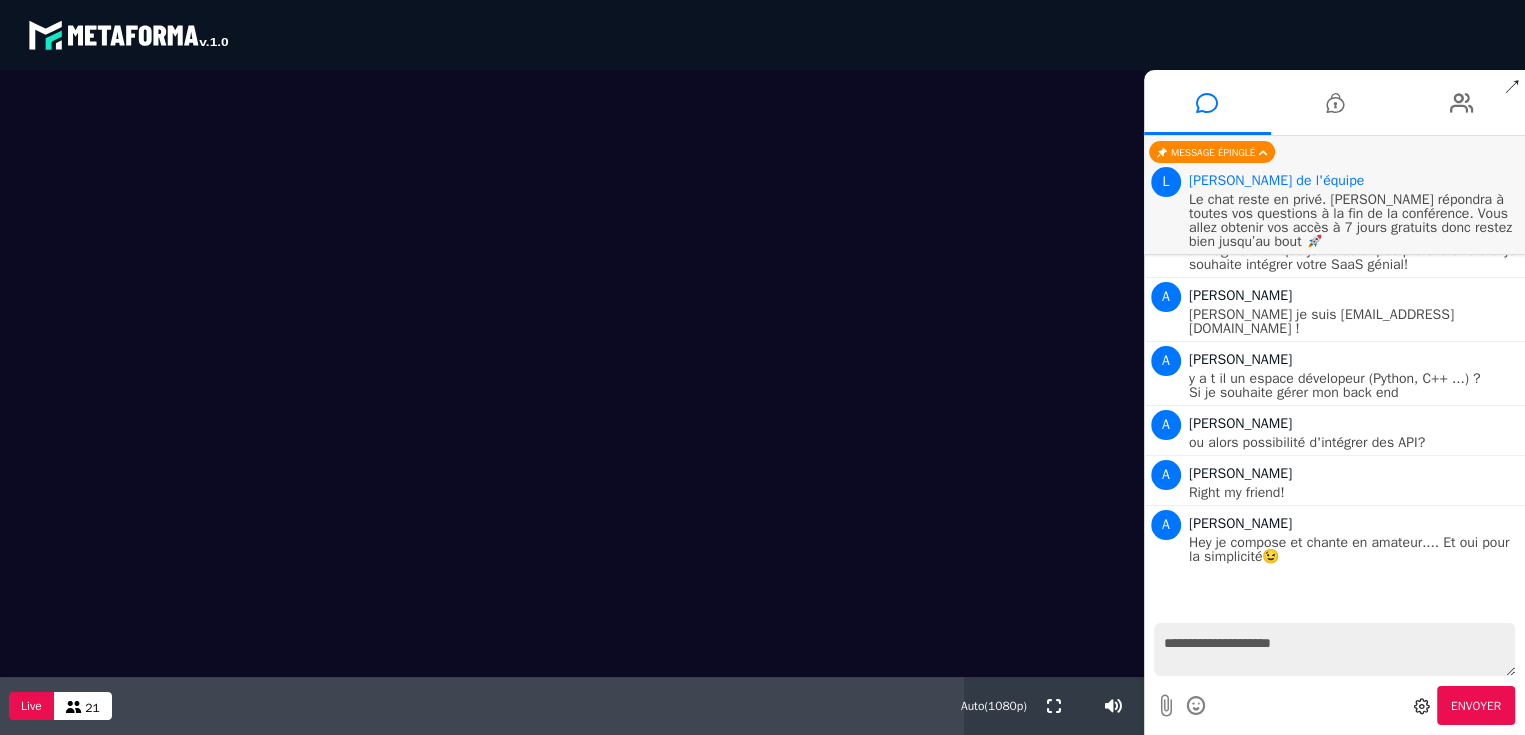 type on "**********" 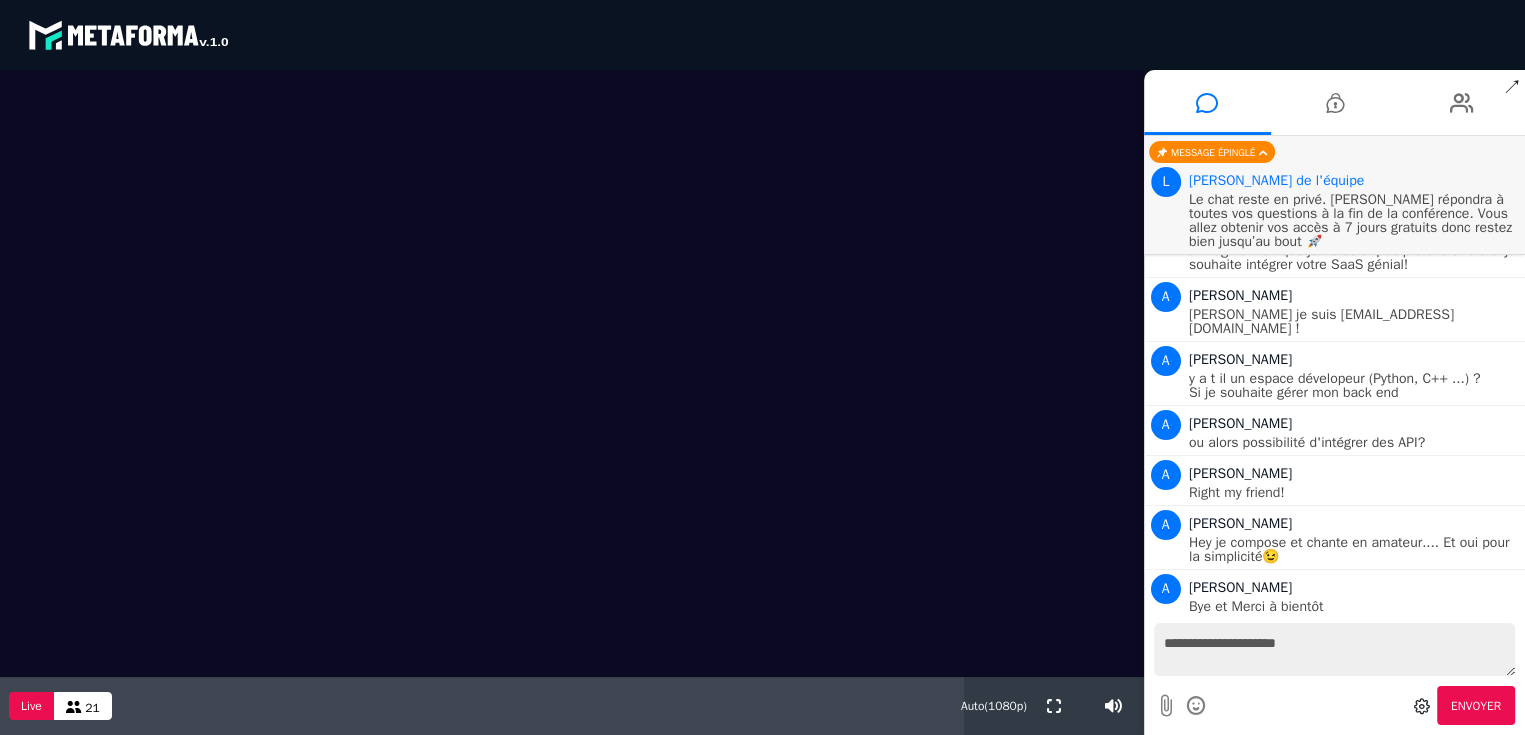 type 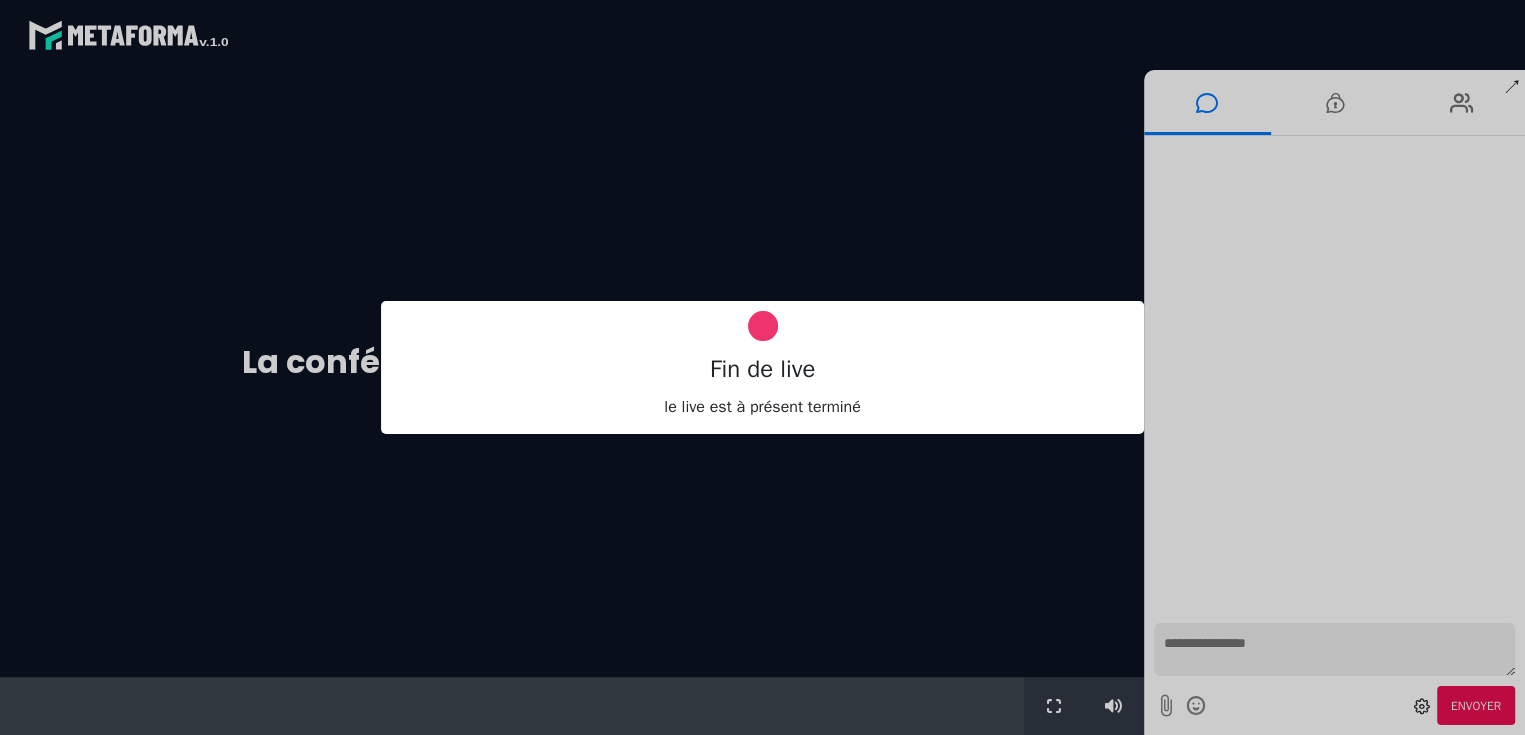 click on "Fin de live le live est à présent terminé" 